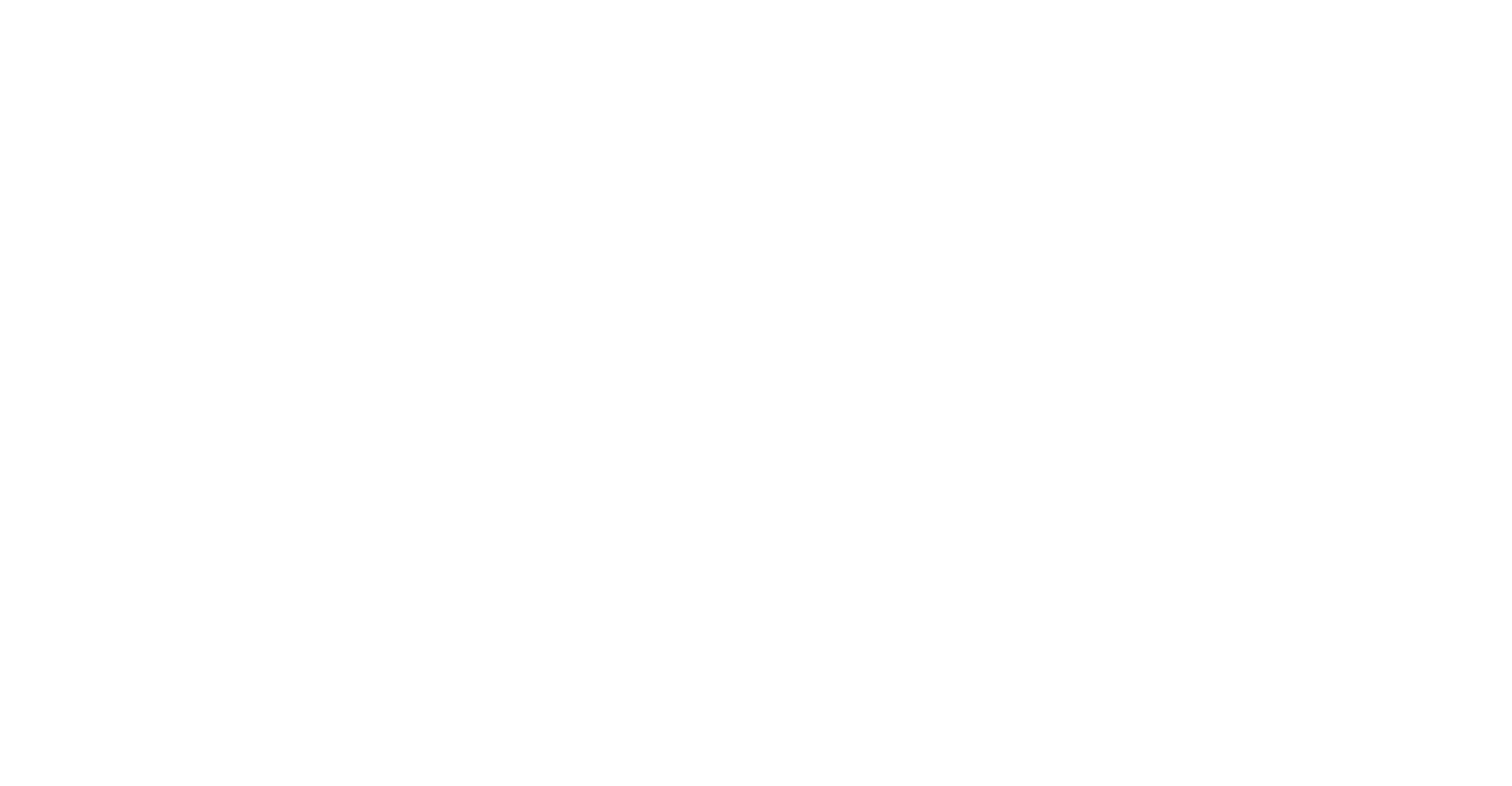 scroll, scrollTop: 0, scrollLeft: 0, axis: both 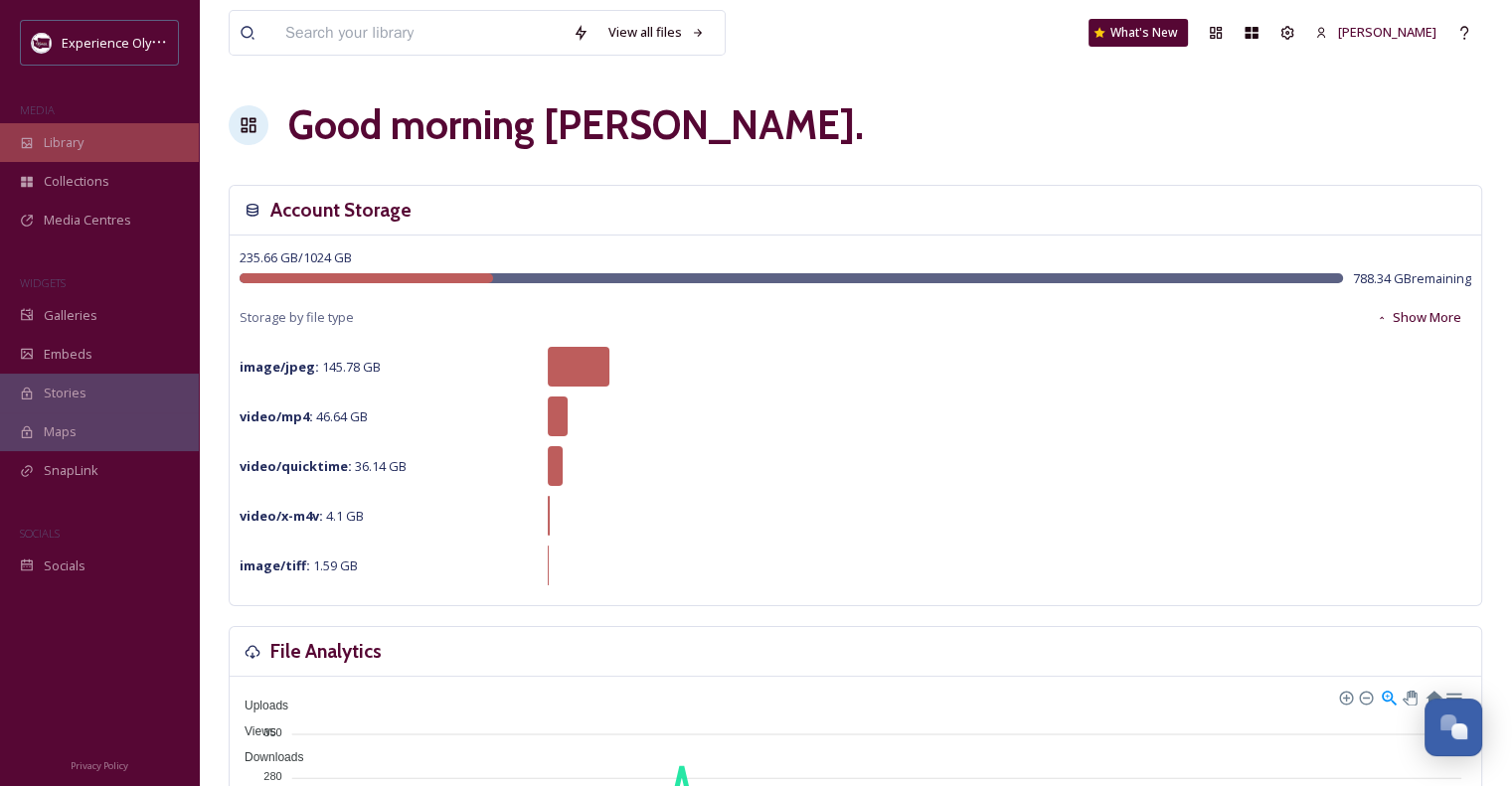 click on "Library" at bounding box center (64, 142) 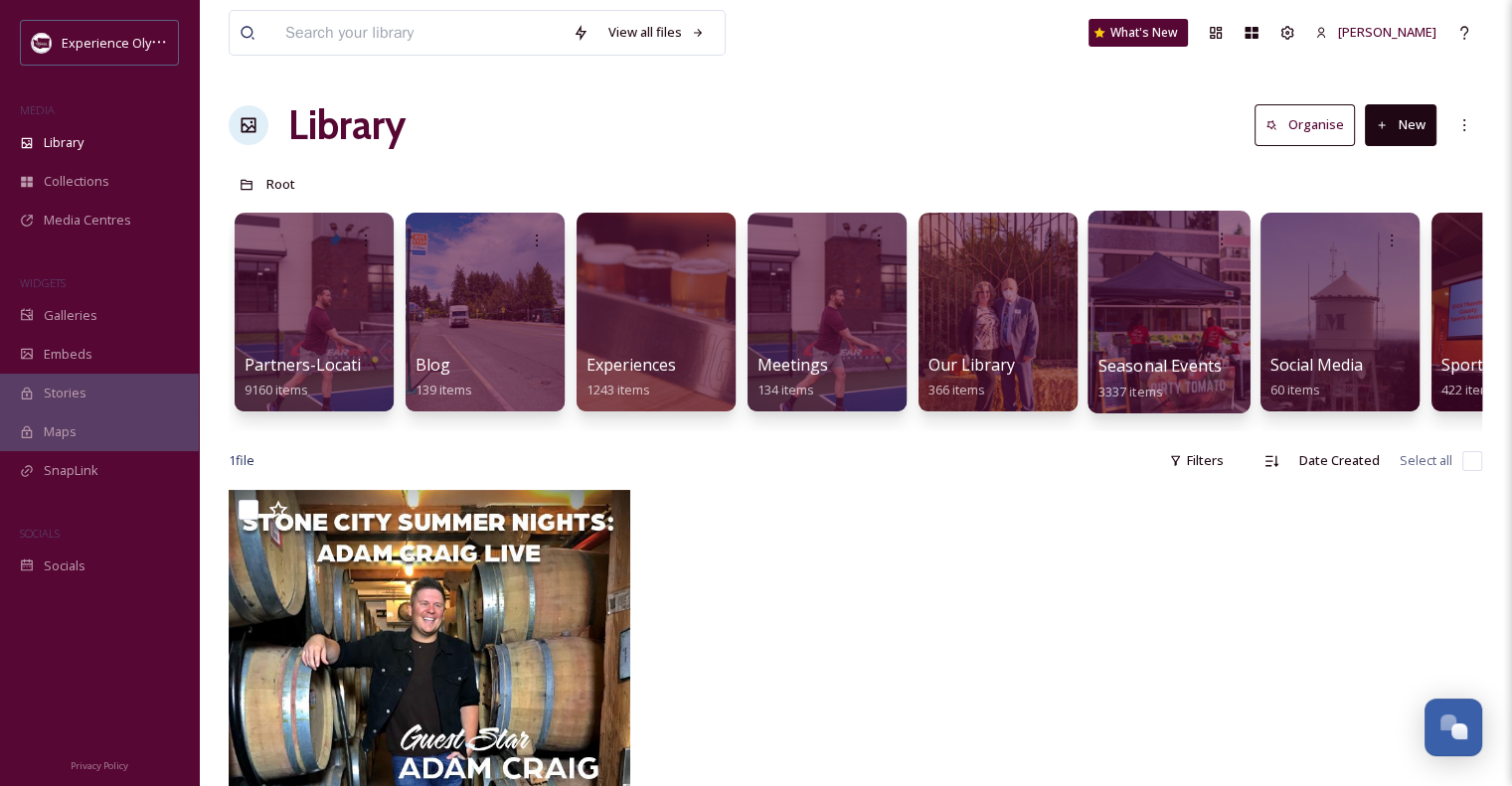 click on "Seasonal Events & Activities" at bounding box center (1203, 366) 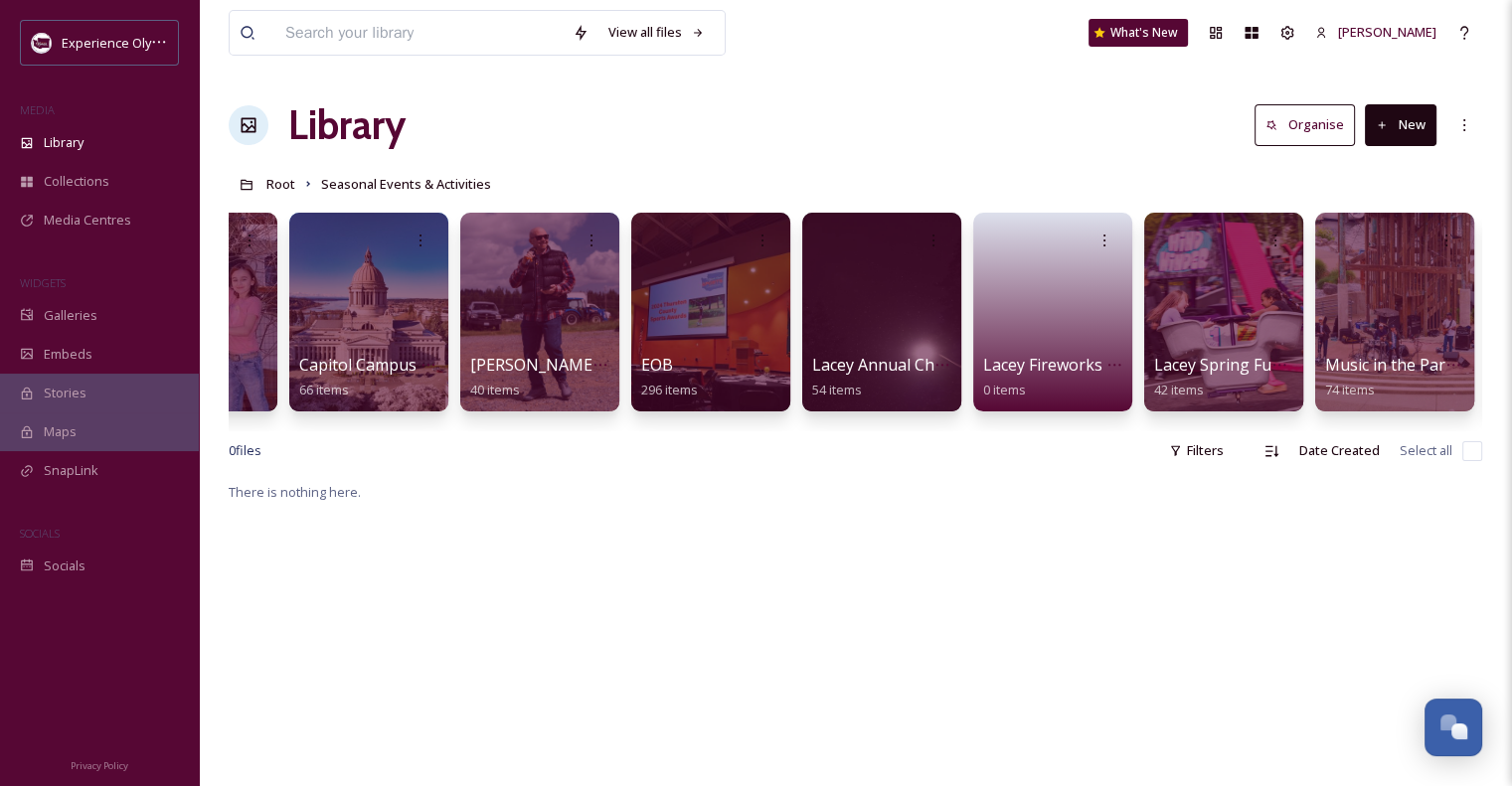 scroll, scrollTop: 0, scrollLeft: 1490, axis: horizontal 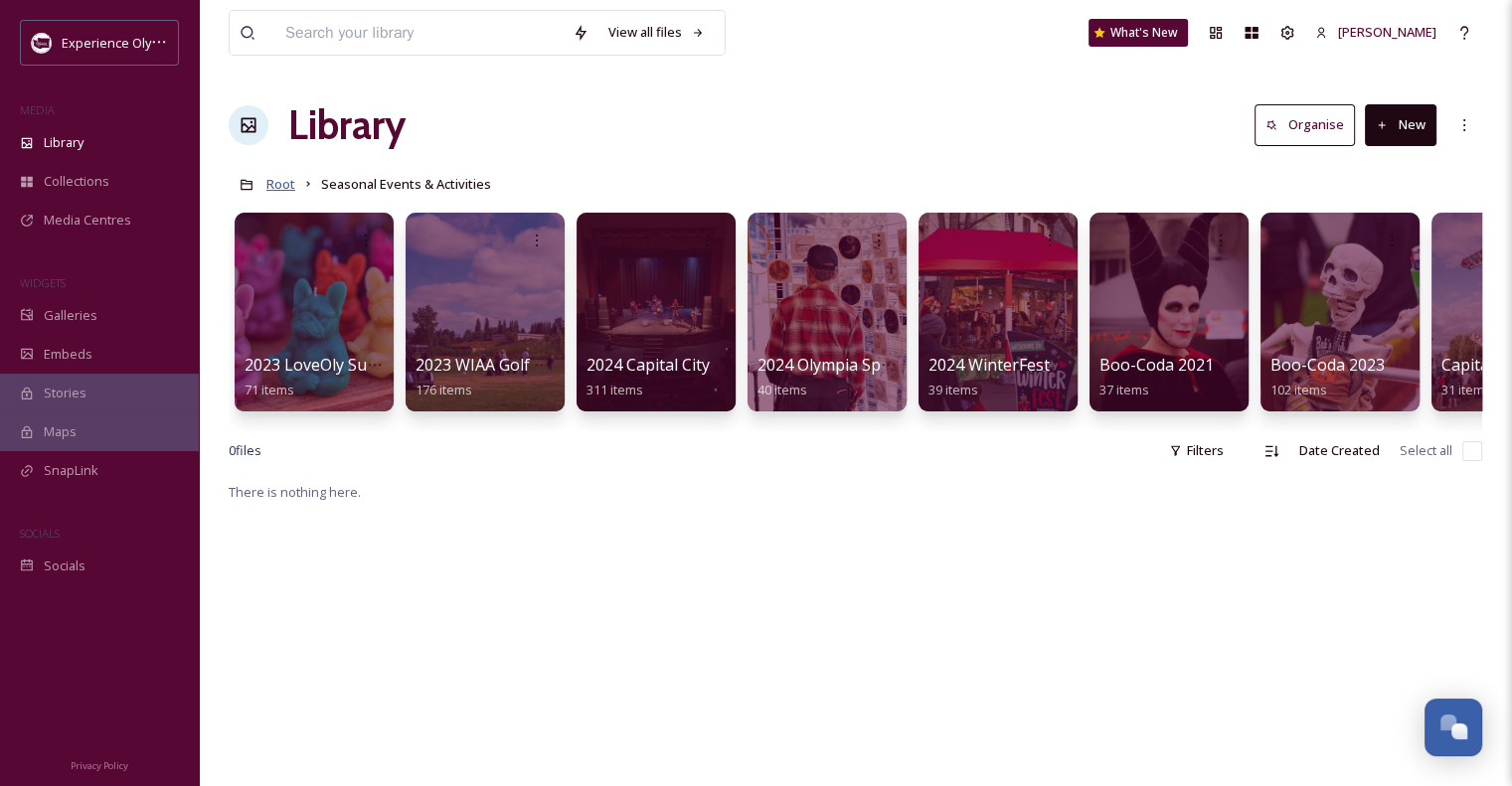 click on "Root" at bounding box center [280, 184] 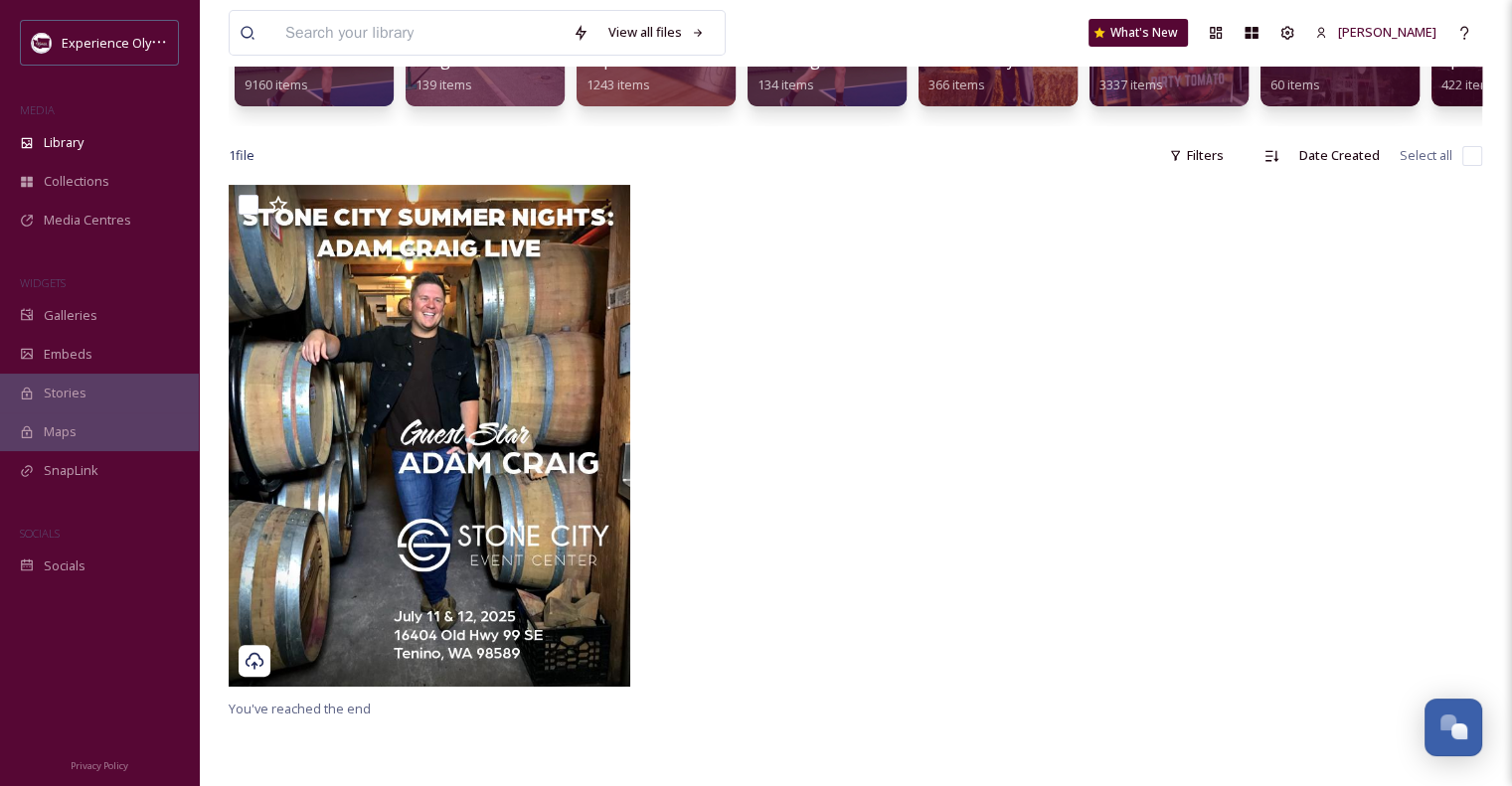 scroll, scrollTop: 99, scrollLeft: 0, axis: vertical 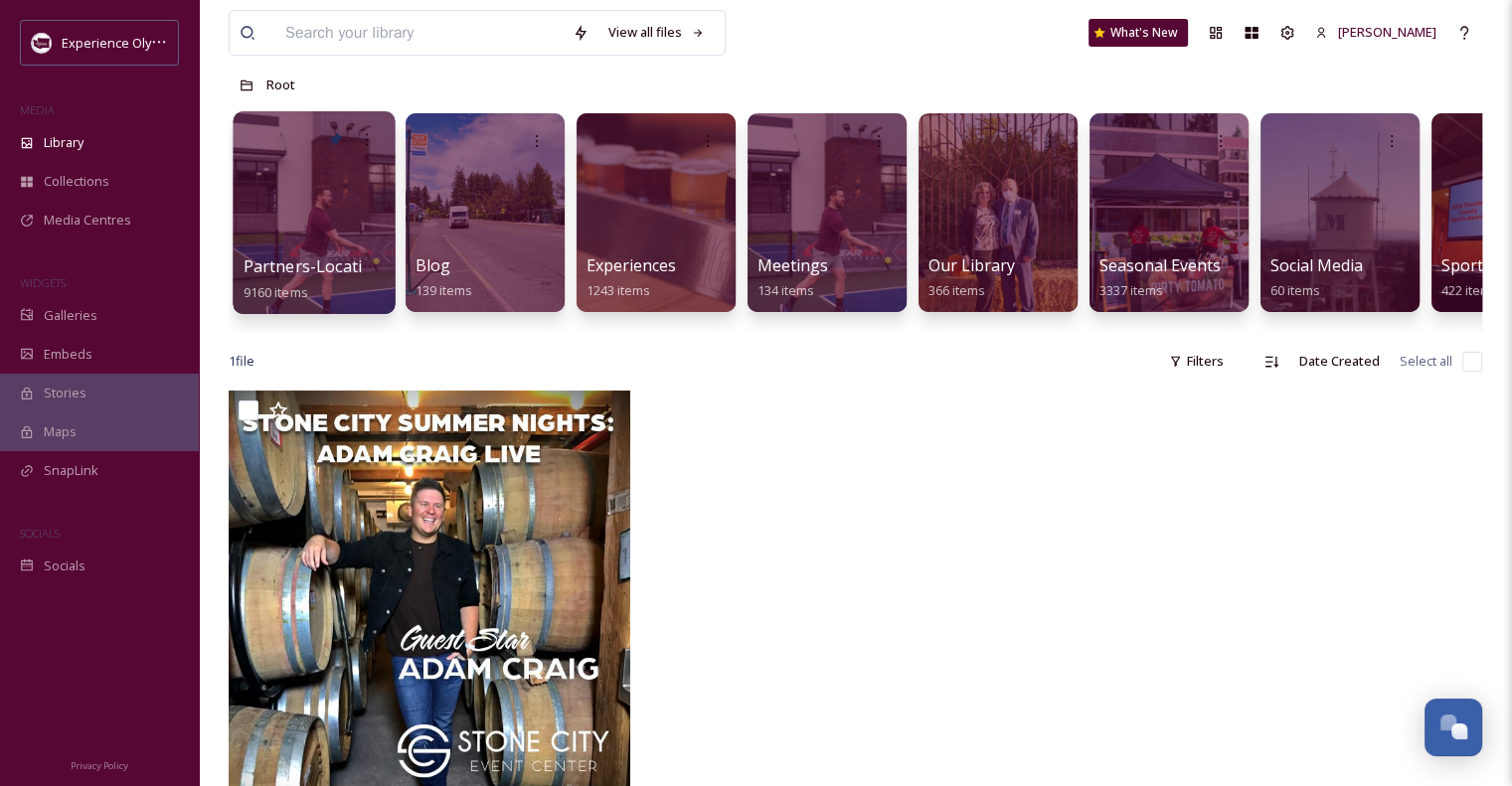 click on "Partners-Locations" at bounding box center (317, 266) 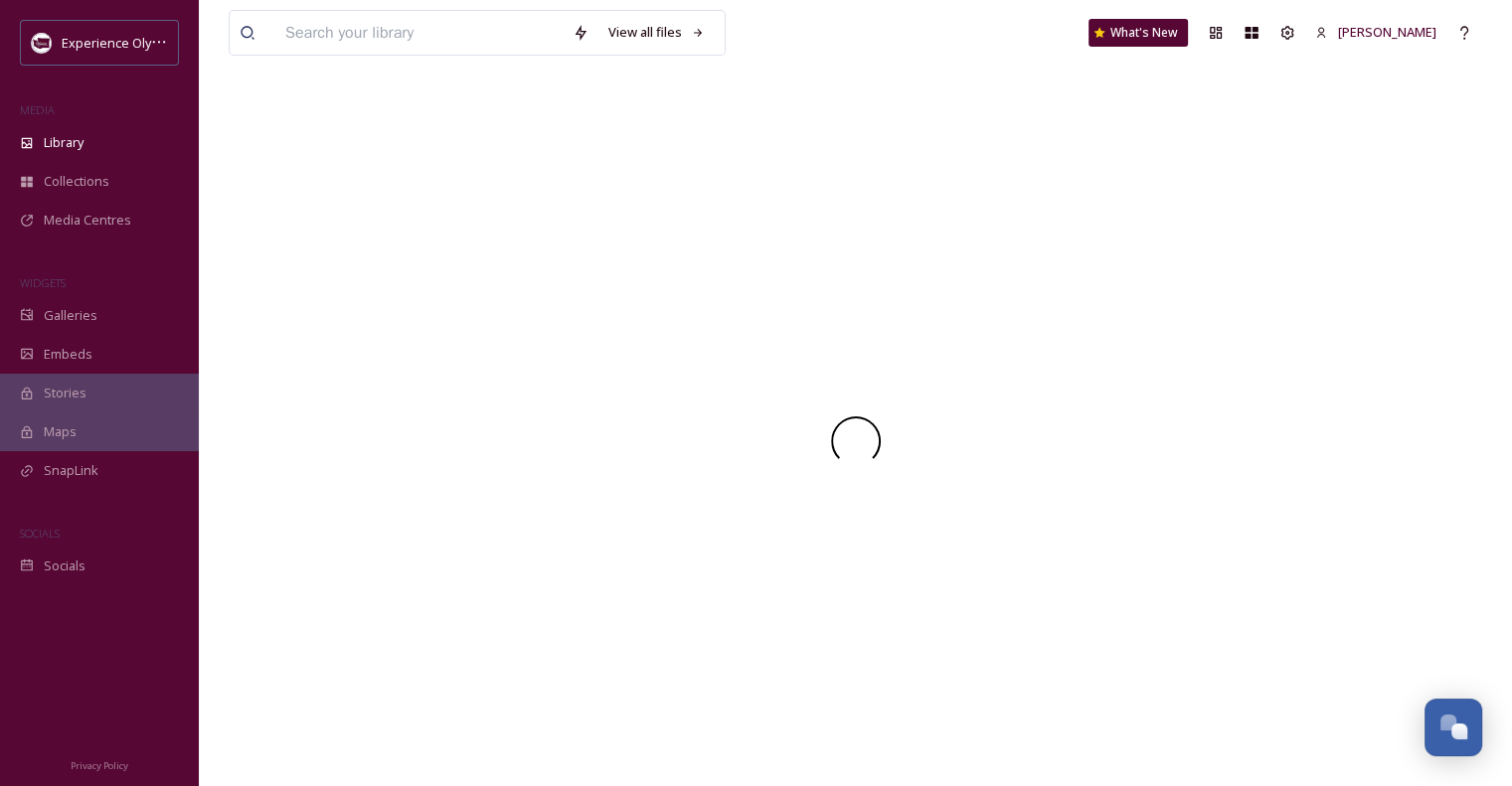 scroll, scrollTop: 0, scrollLeft: 0, axis: both 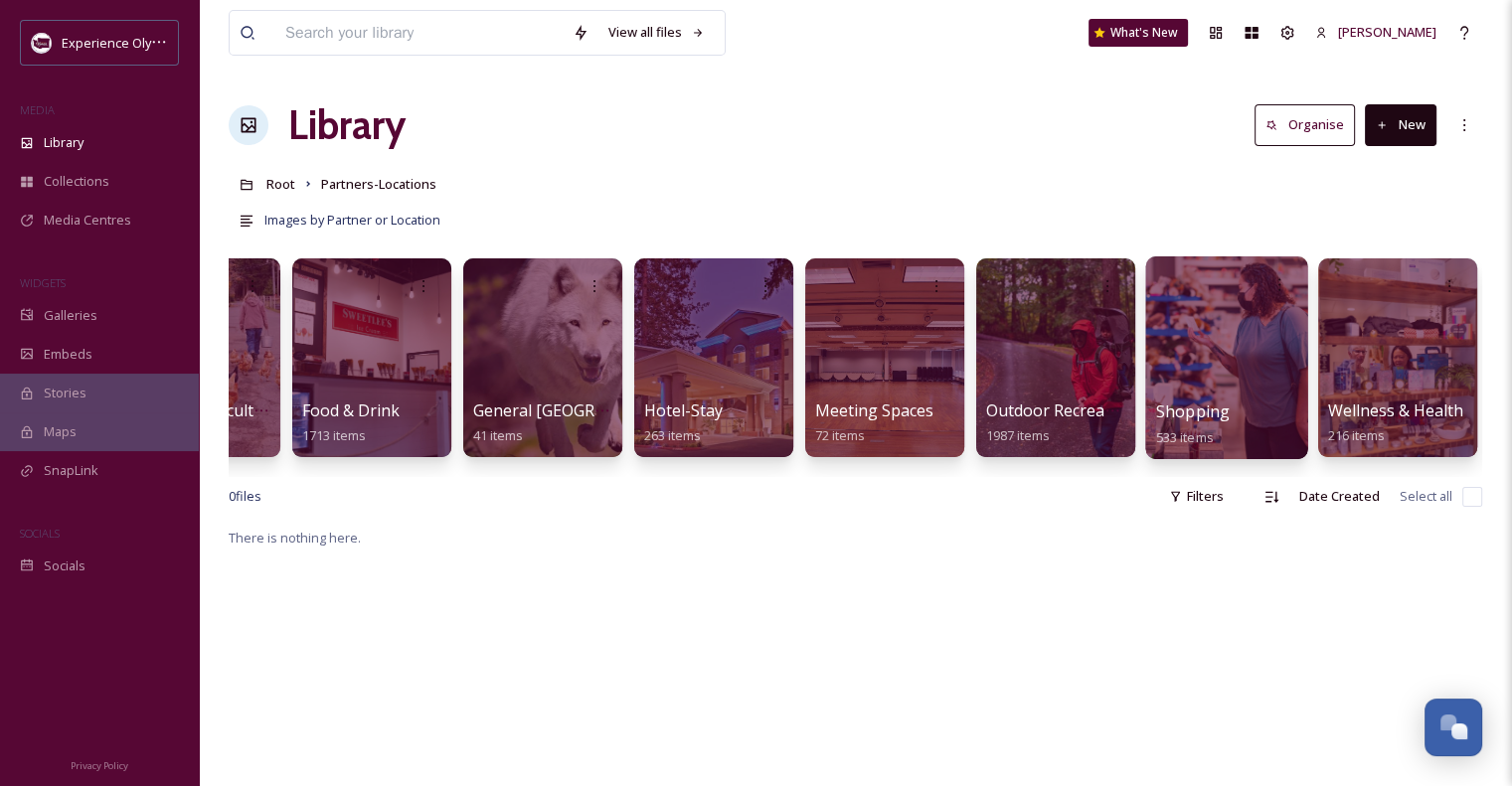click on "Shopping" at bounding box center (1193, 411) 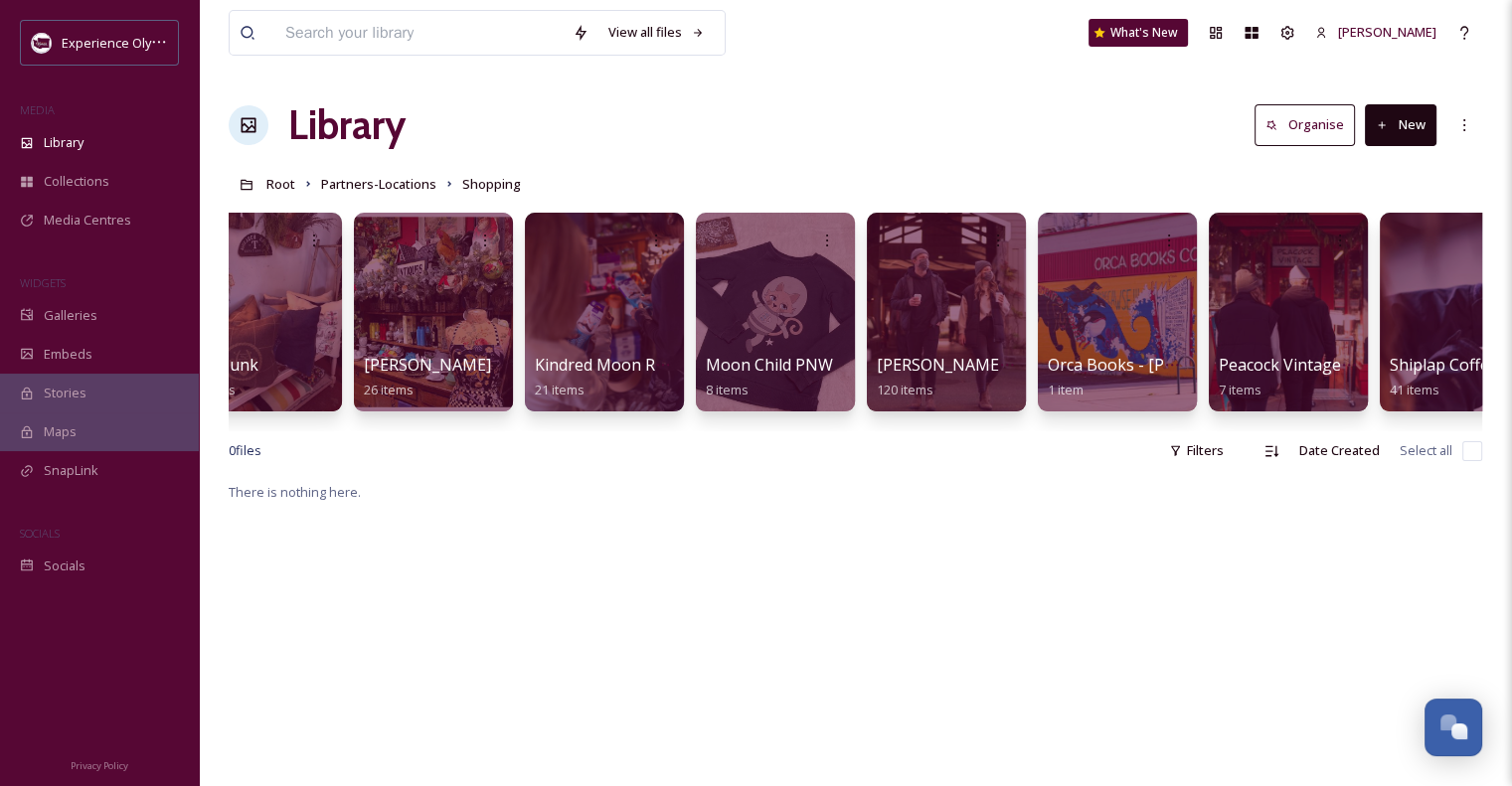scroll, scrollTop: 0, scrollLeft: 1435, axis: horizontal 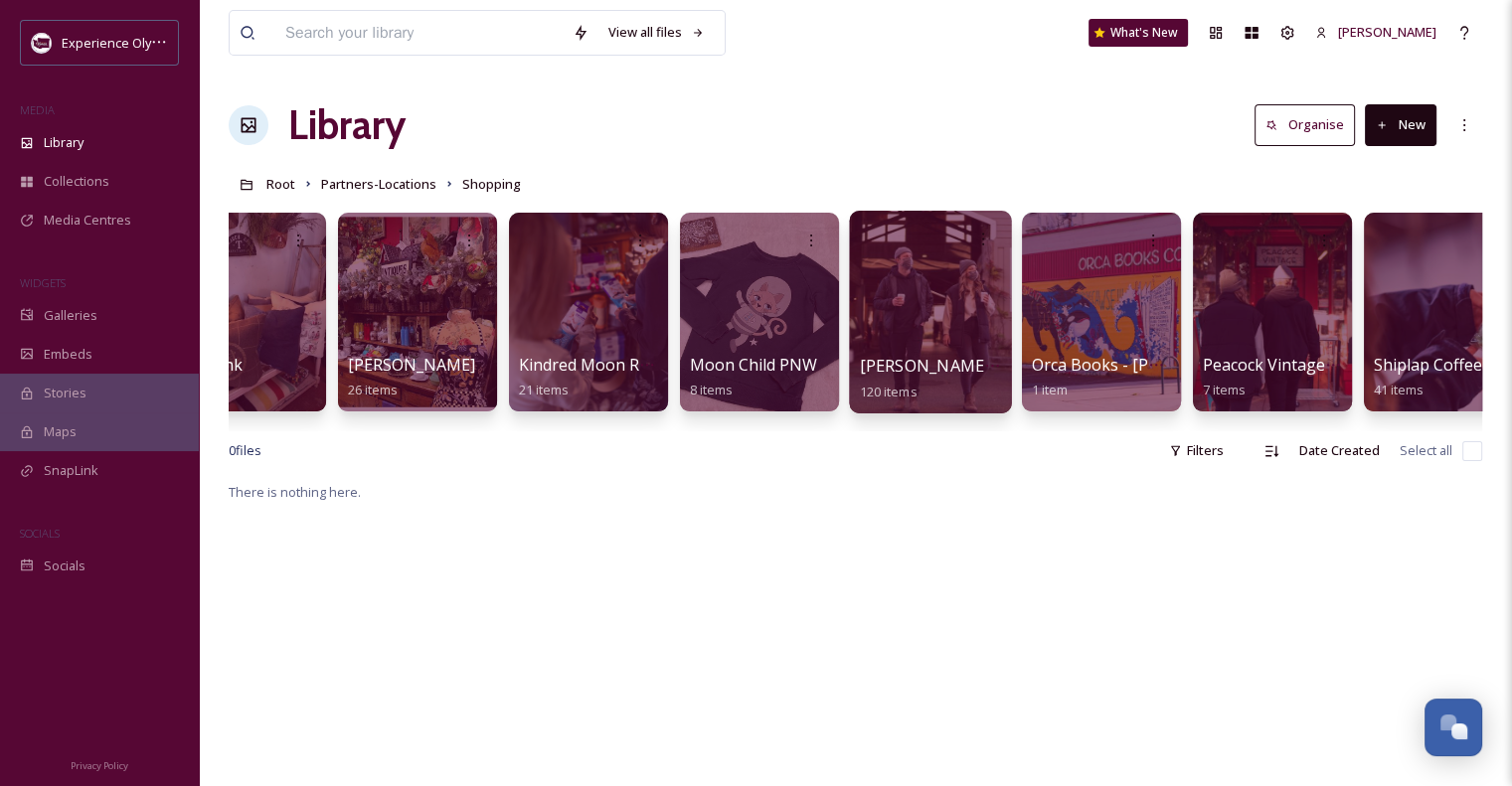 click on "[PERSON_NAME] Market" at bounding box center (954, 366) 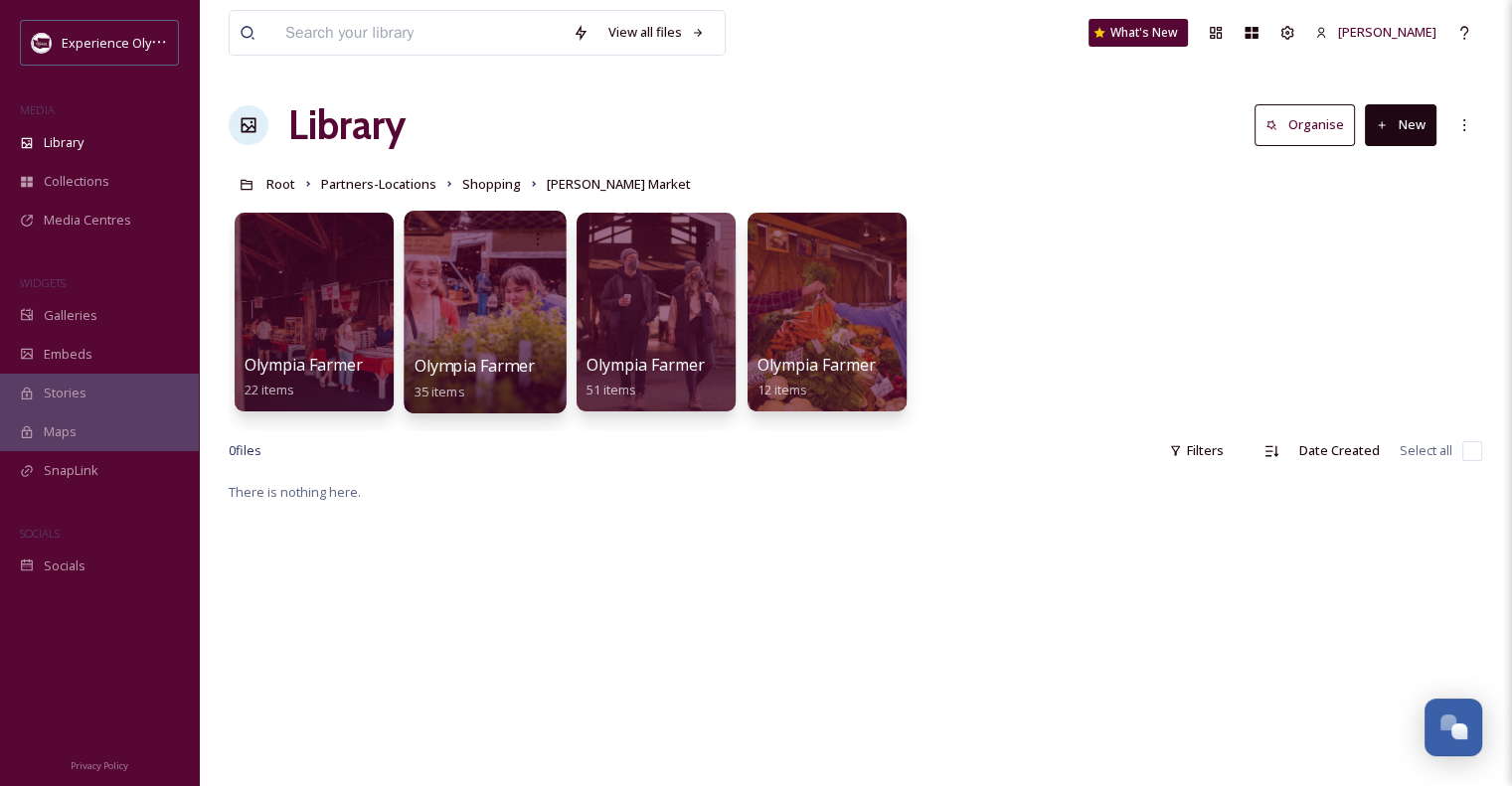 click on "Olympia Farmers Market - Cayman [PERSON_NAME] 35   items" at bounding box center (485, 379) 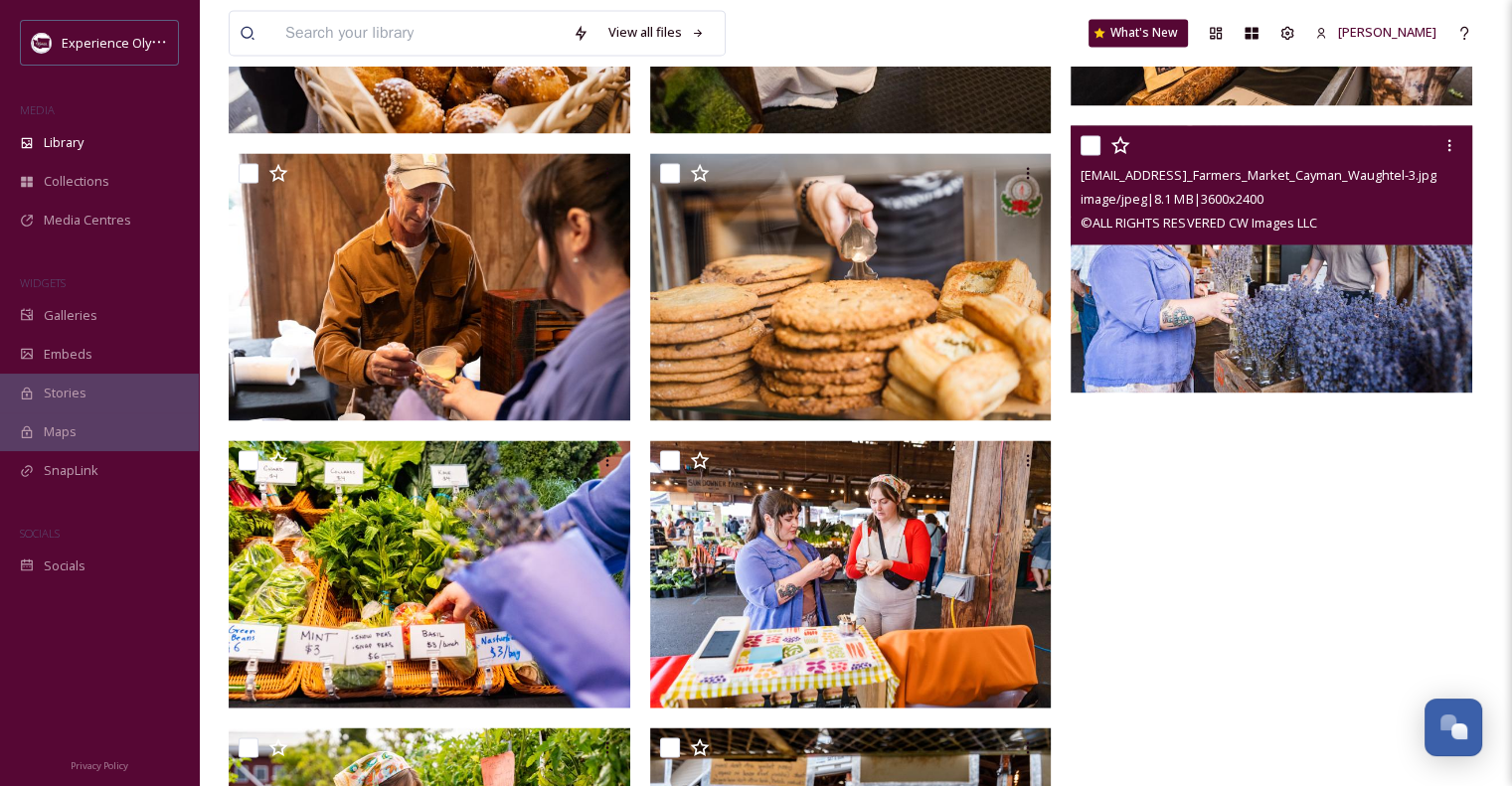 scroll, scrollTop: 3080, scrollLeft: 0, axis: vertical 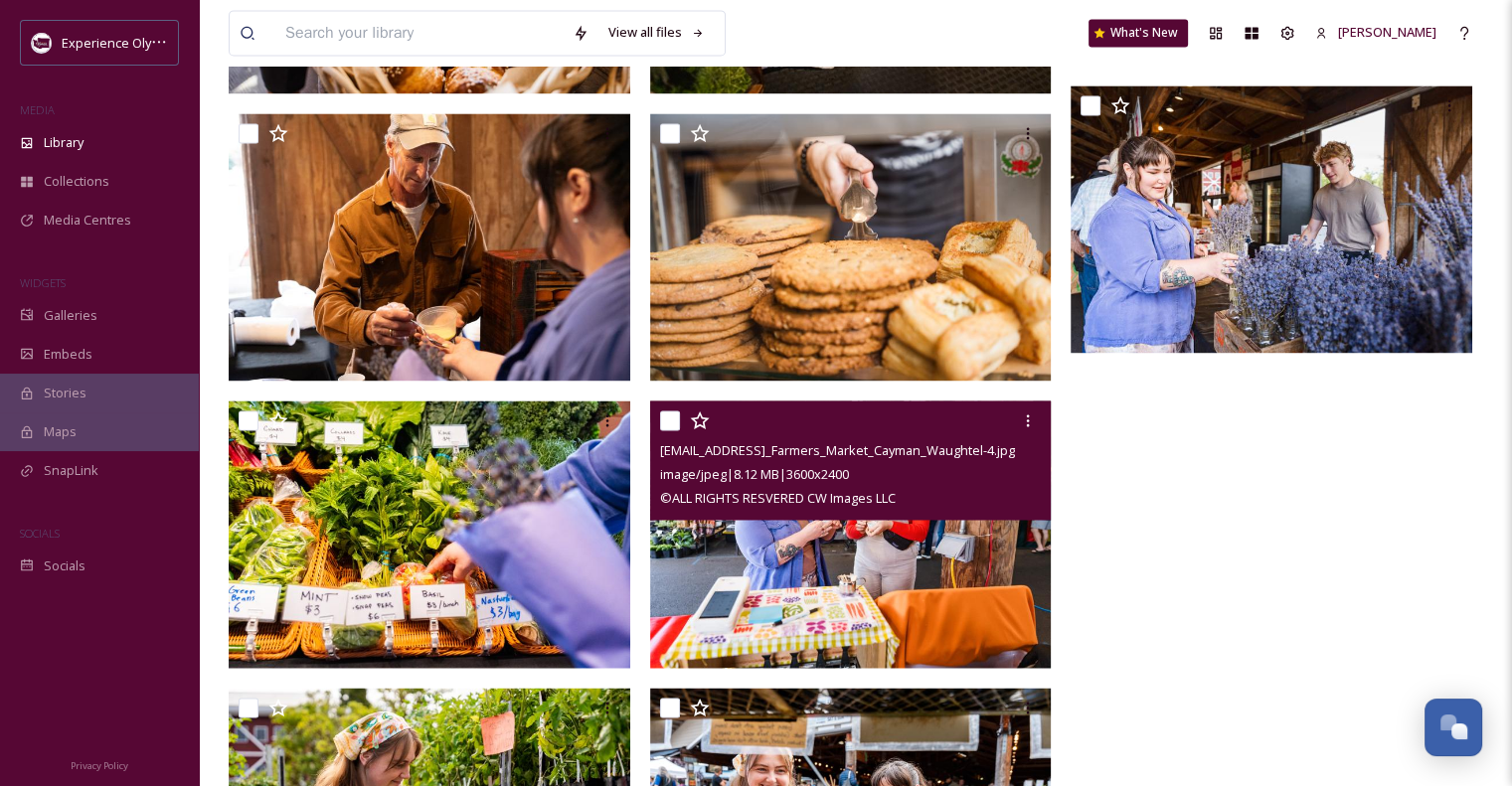 click at bounding box center (851, 535) 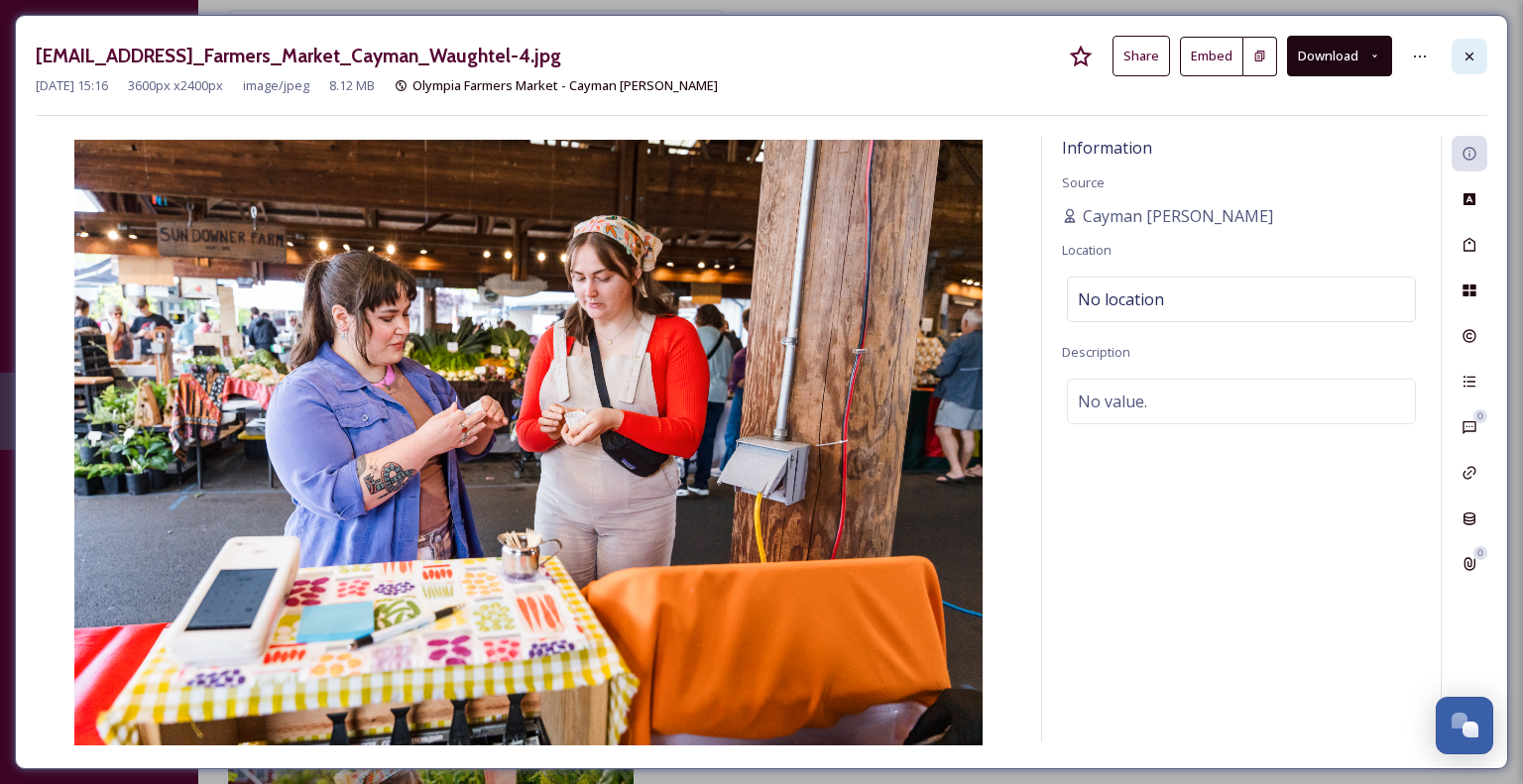 click at bounding box center [1469, 56] 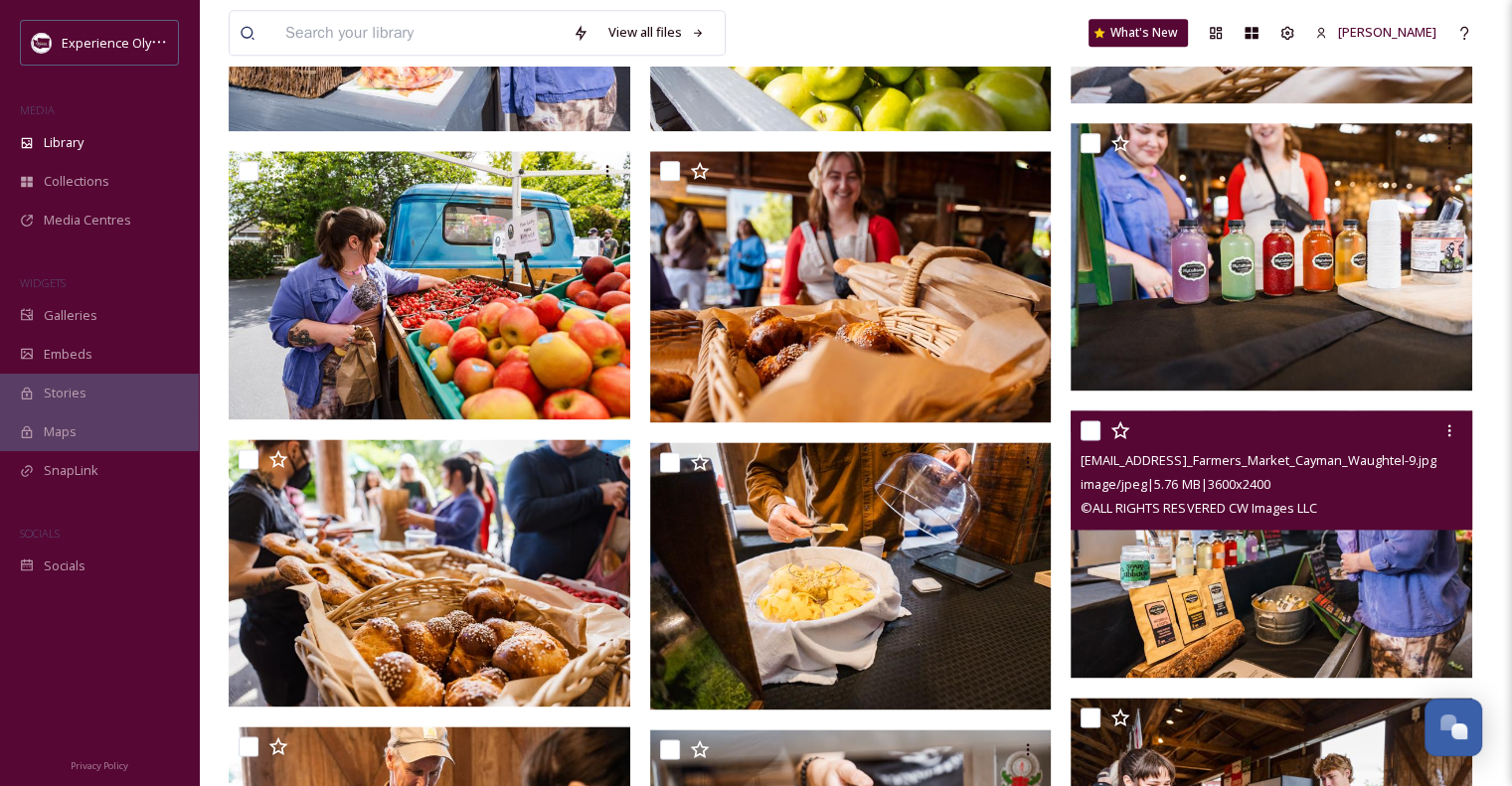 scroll, scrollTop: 2525, scrollLeft: 0, axis: vertical 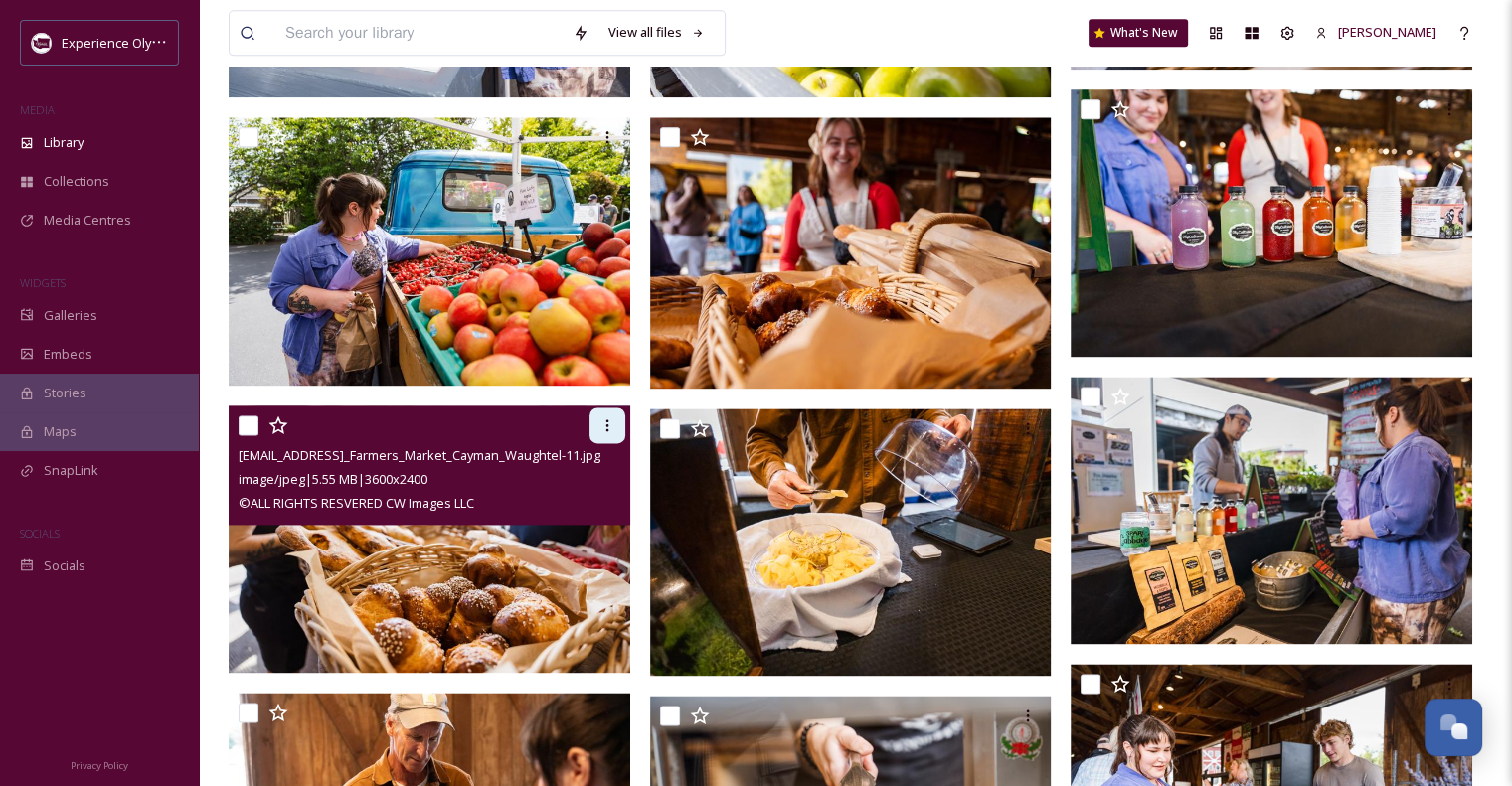 click at bounding box center [607, 425] 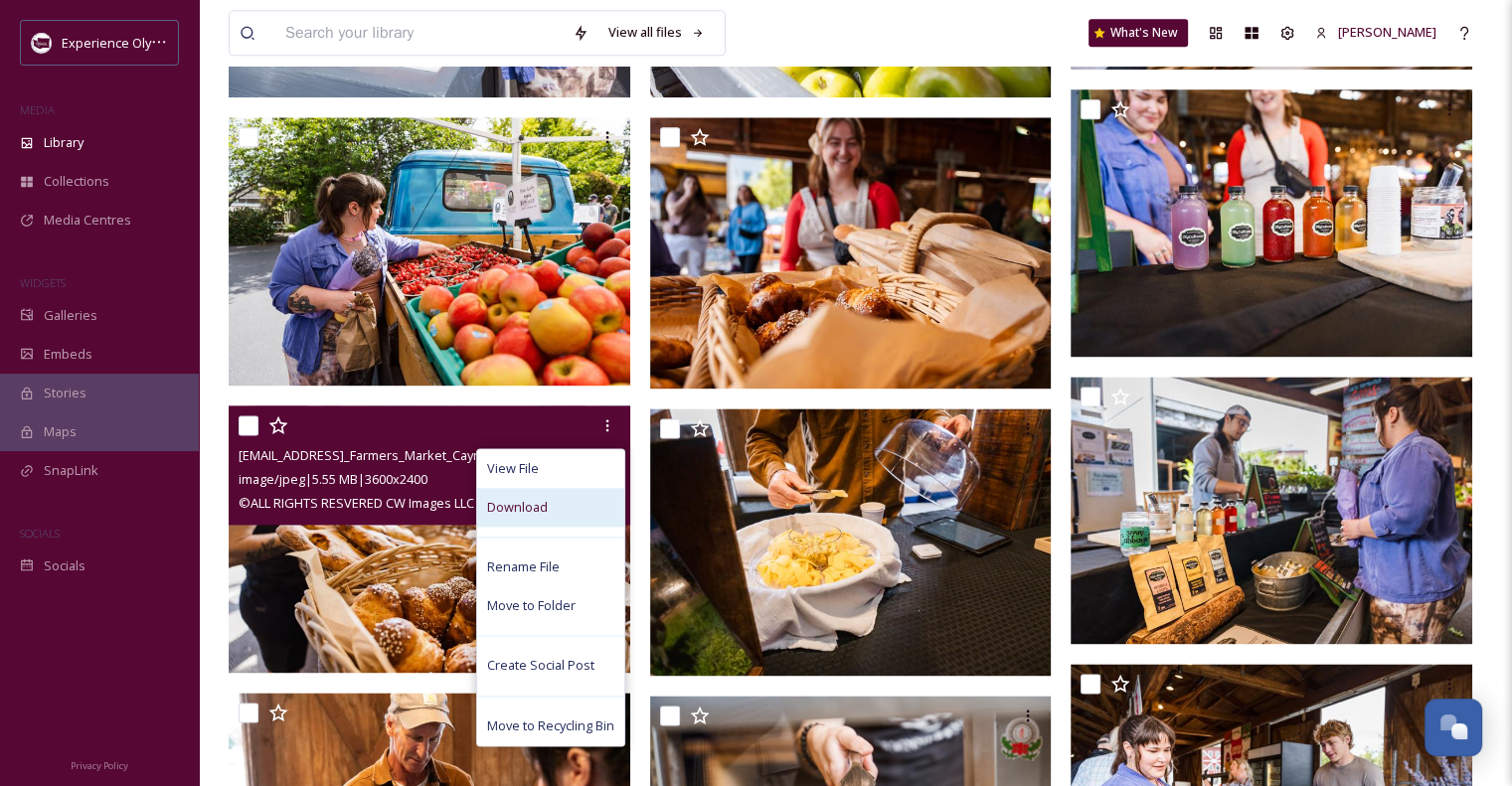 click on "Download" at bounding box center (551, 507) 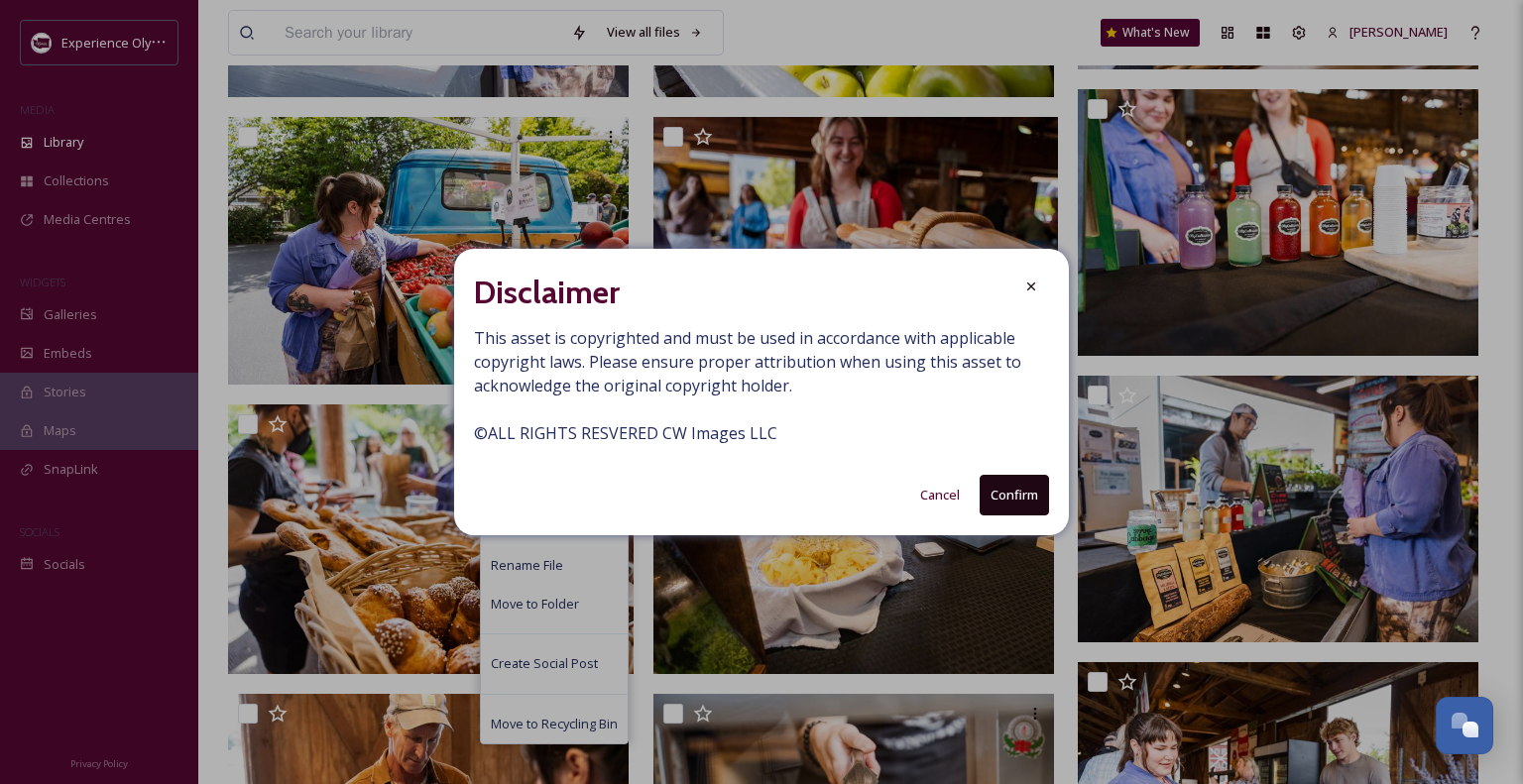 click on "Confirm" at bounding box center (1014, 495) 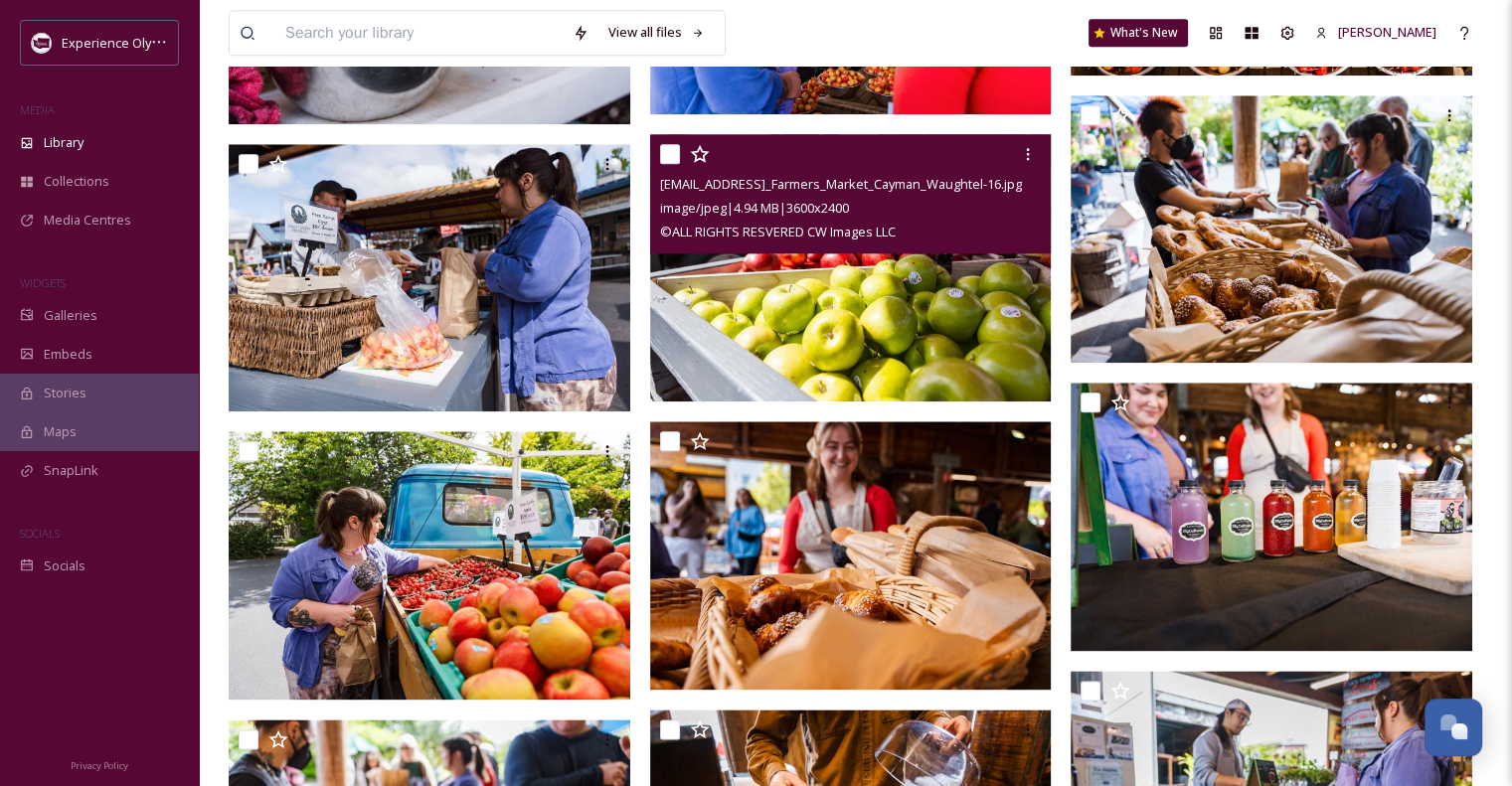 scroll, scrollTop: 2285, scrollLeft: 0, axis: vertical 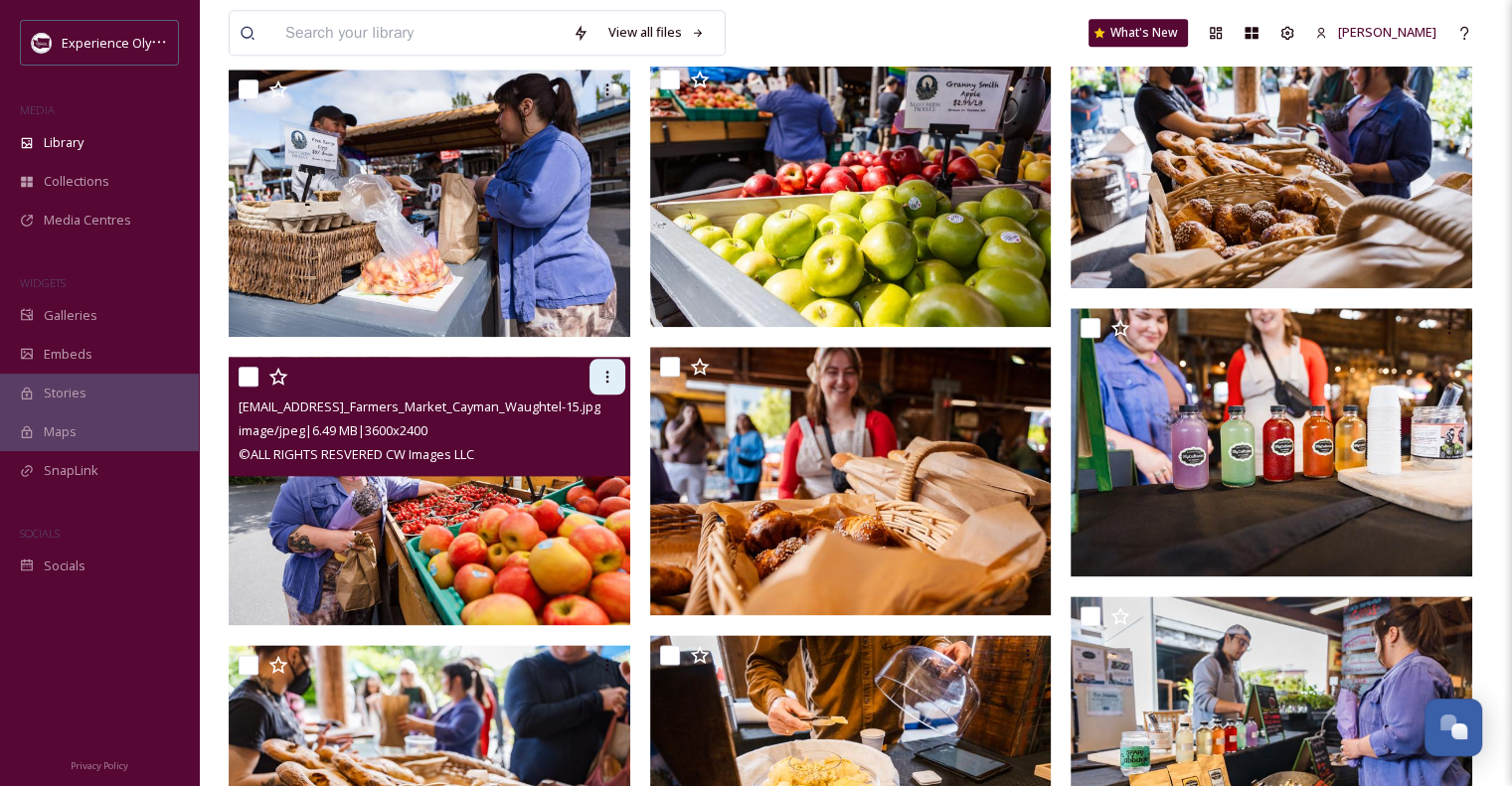 click at bounding box center [607, 377] 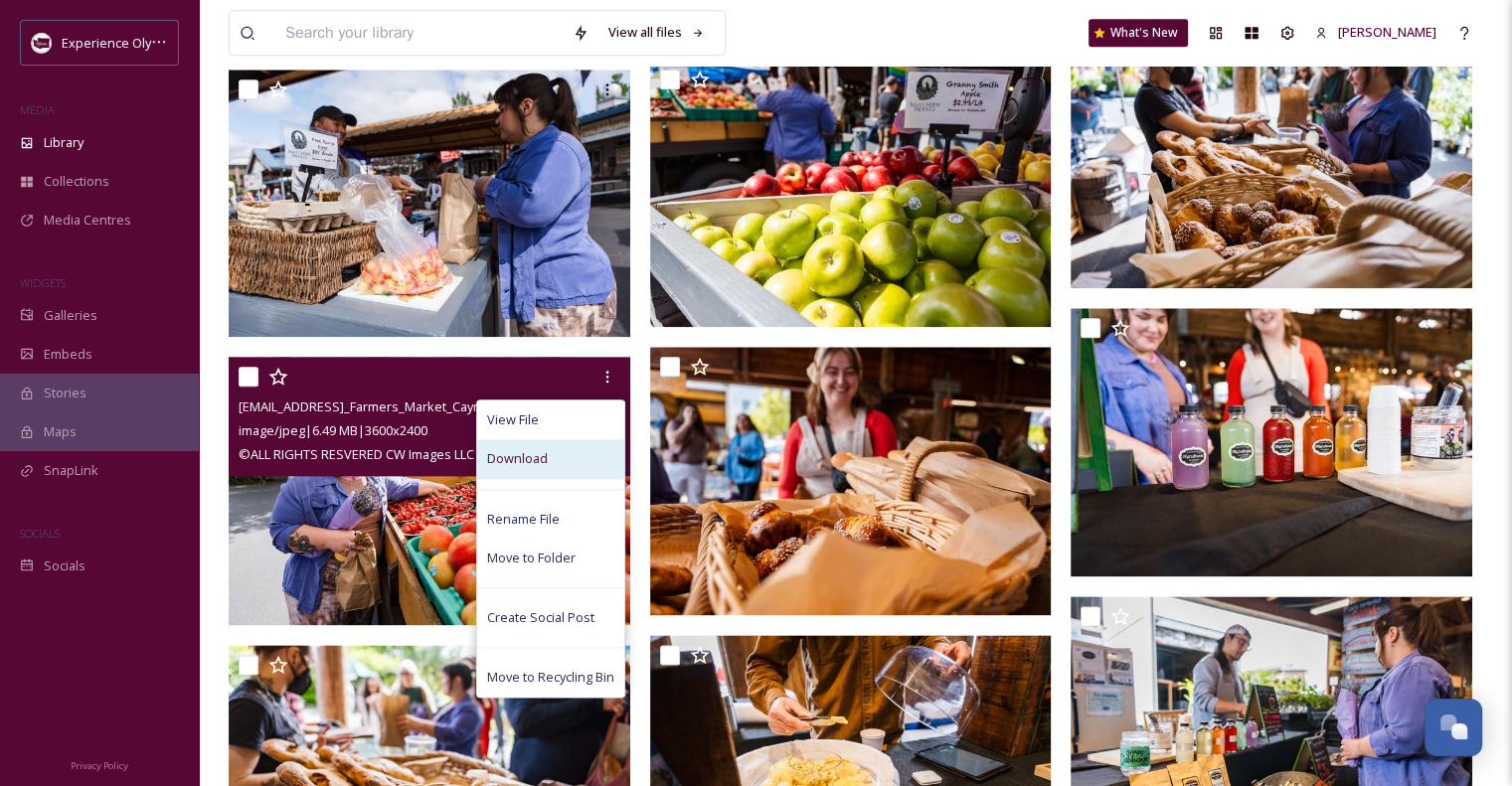 click on "Download" at bounding box center (551, 458) 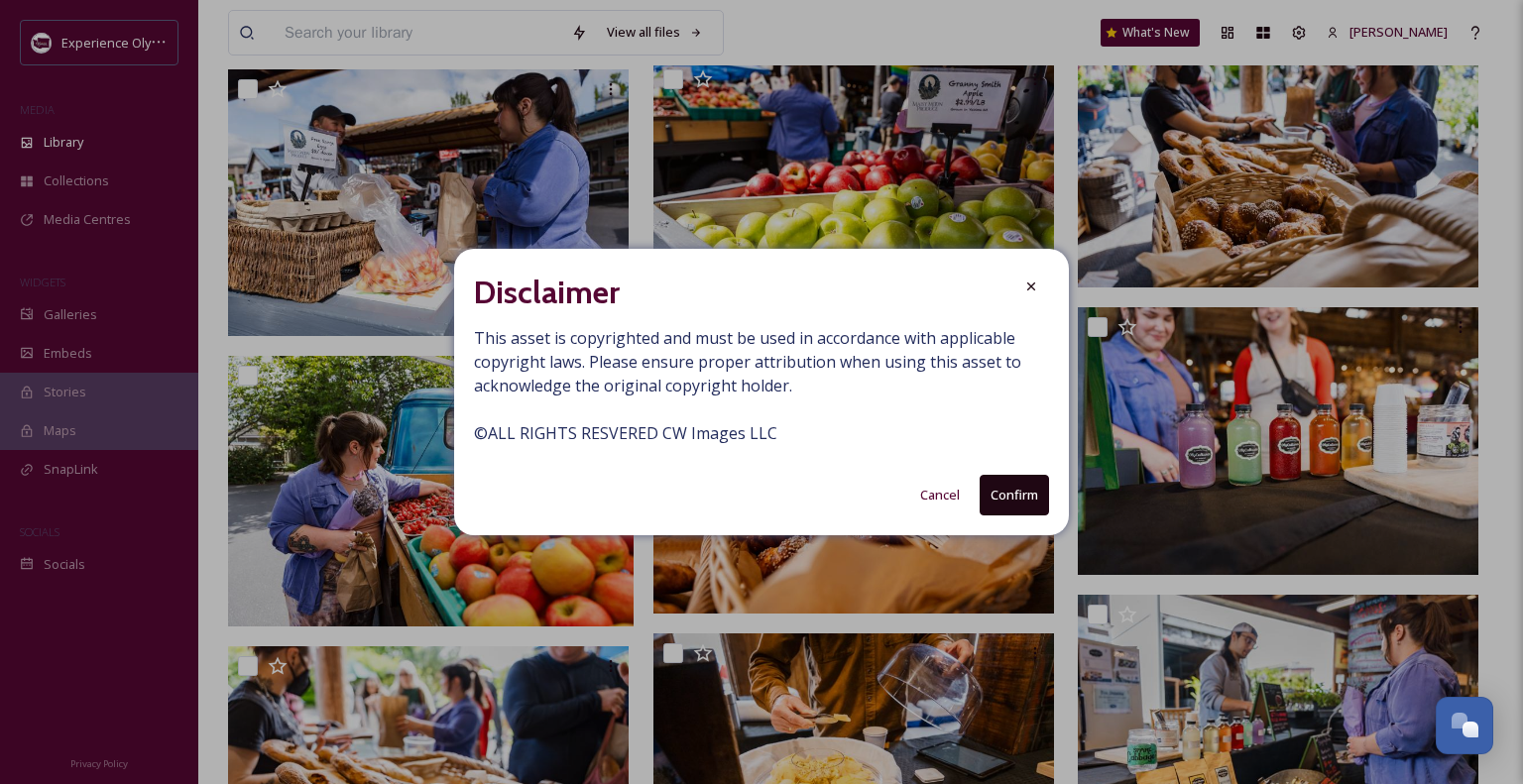 click on "Confirm" at bounding box center (1014, 495) 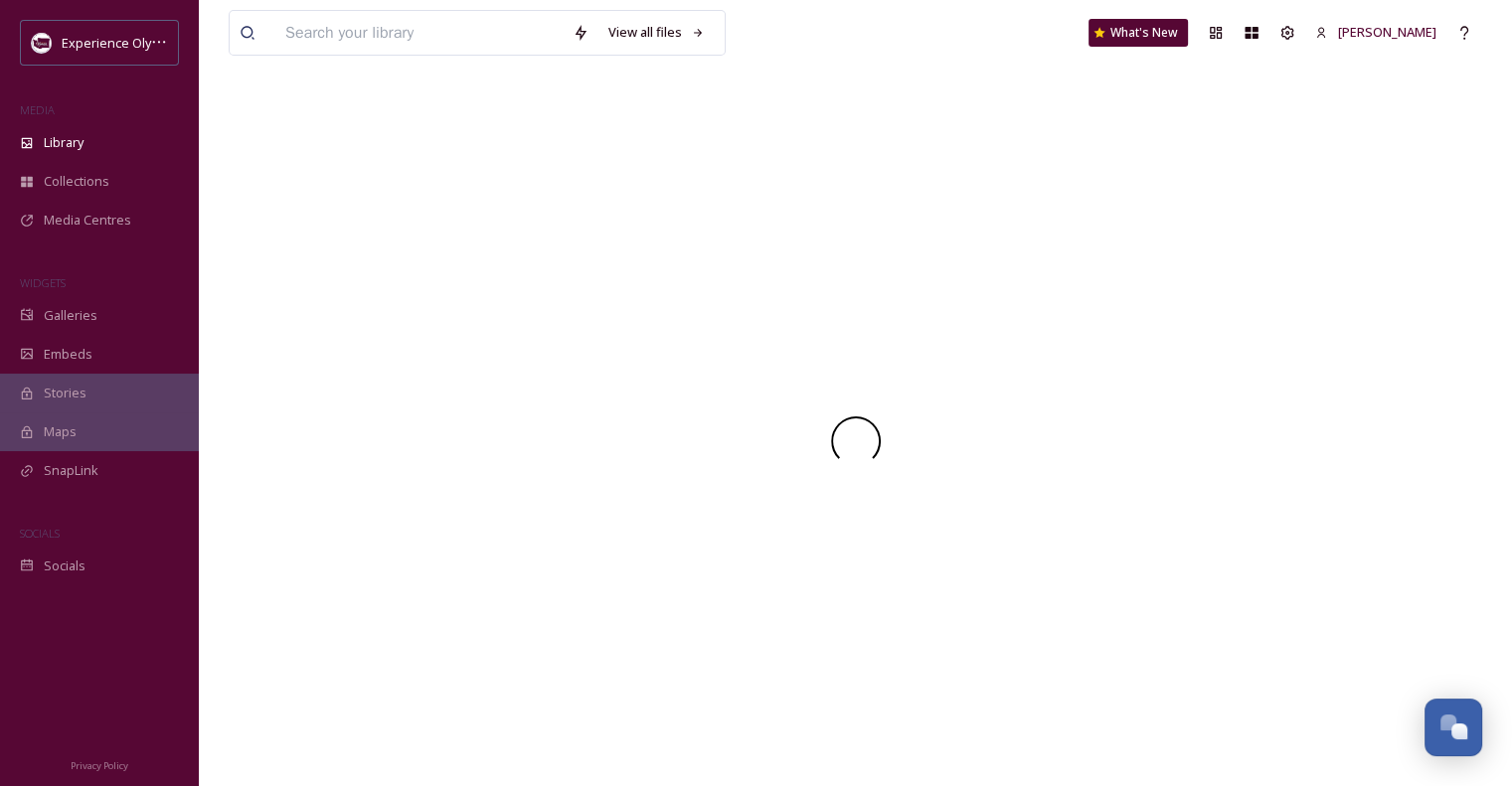 scroll, scrollTop: 0, scrollLeft: 0, axis: both 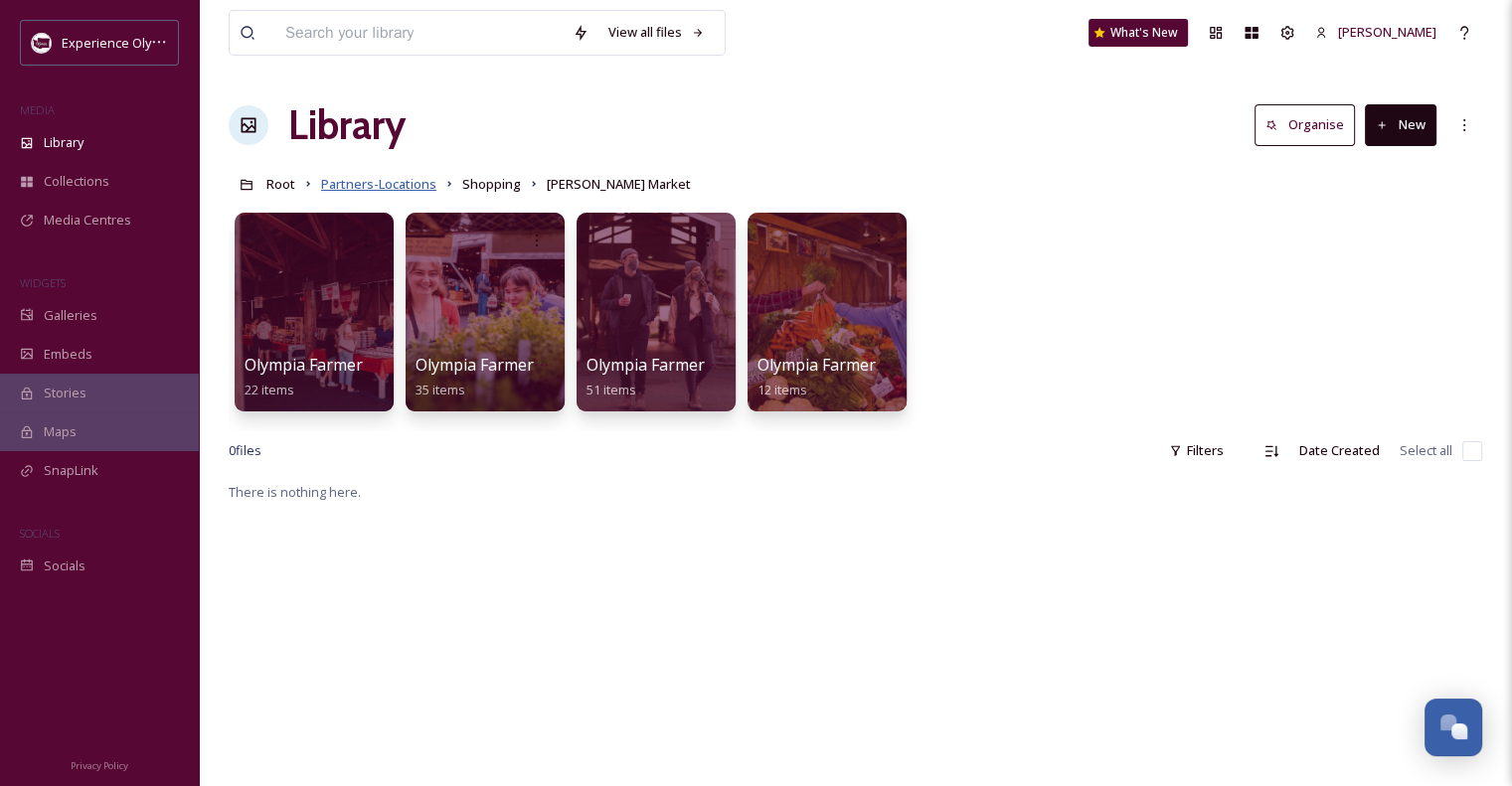 click on "Partners-Locations" at bounding box center (379, 184) 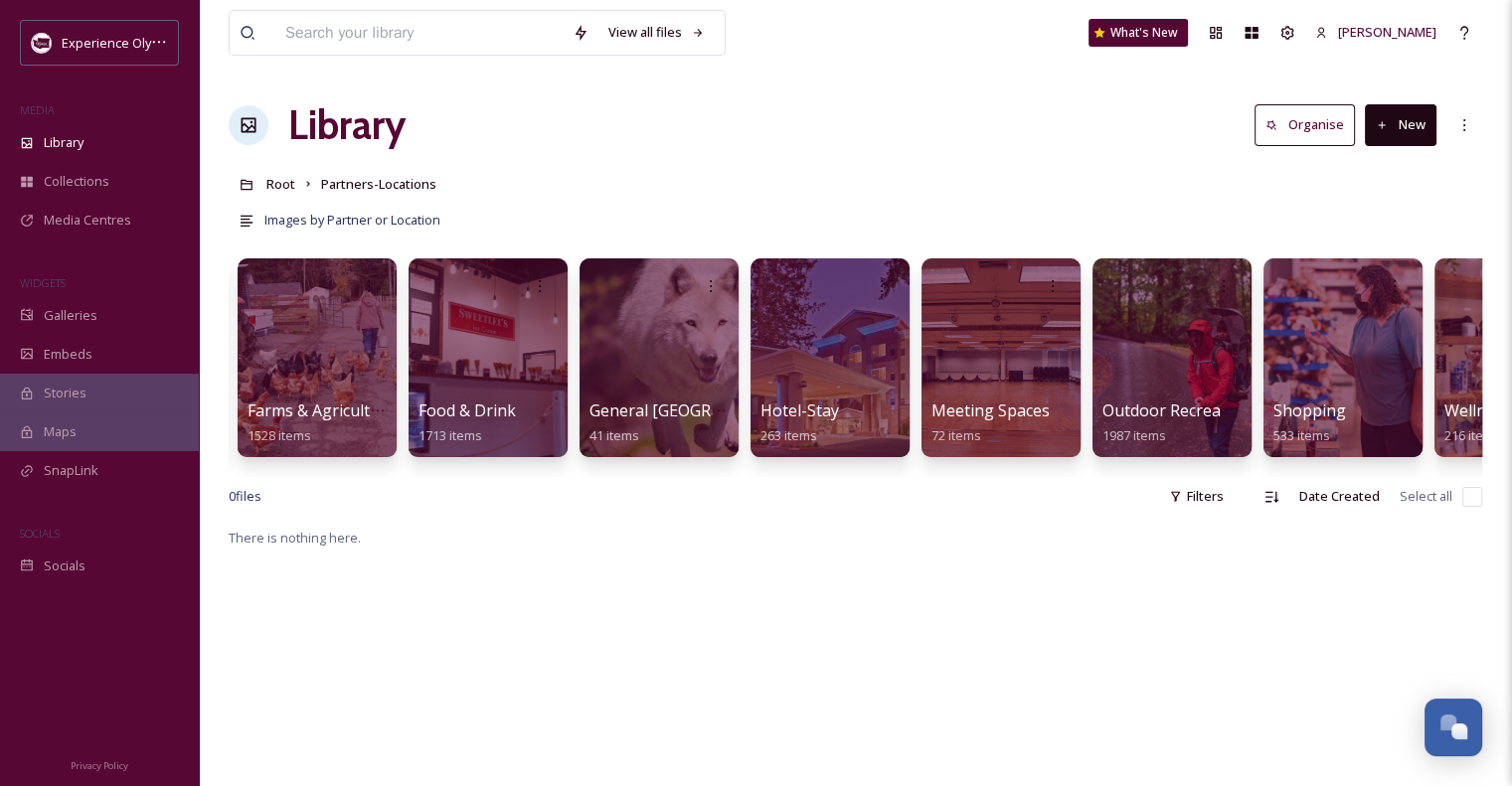 scroll, scrollTop: 0, scrollLeft: 683, axis: horizontal 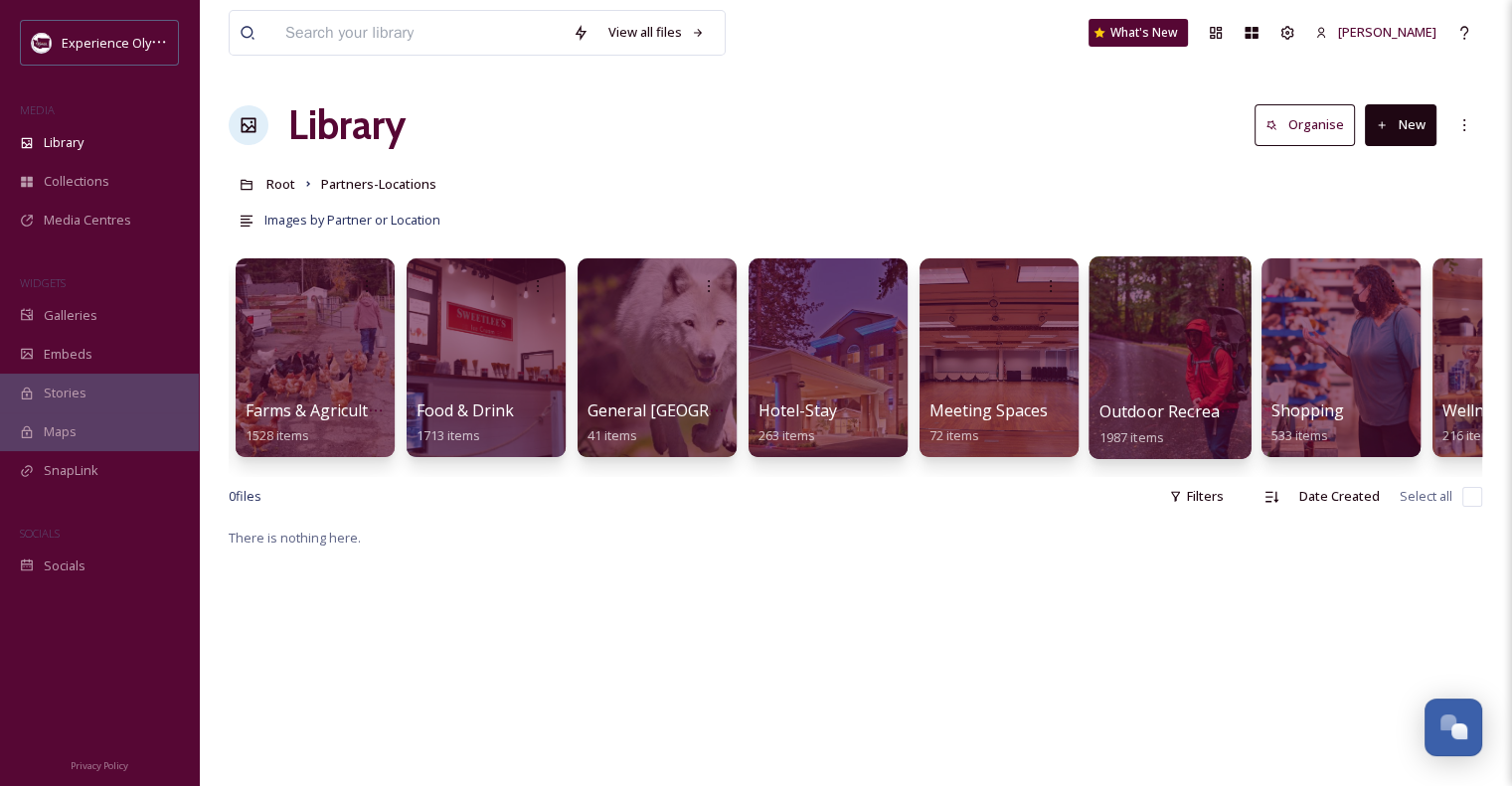 click at bounding box center [1169, 358] 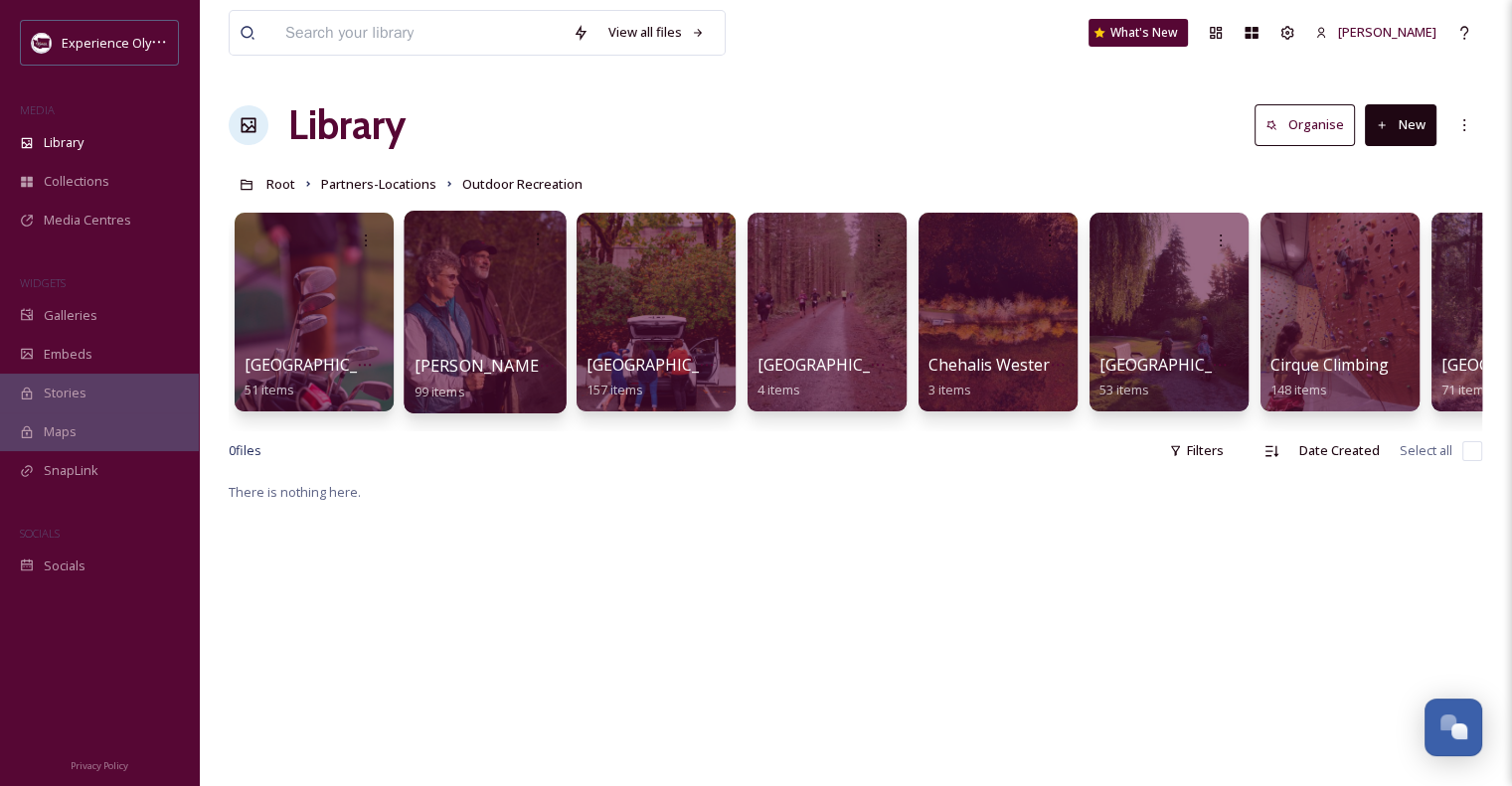 click on "[PERSON_NAME] National Wildlife Refuge" at bounding box center [574, 366] 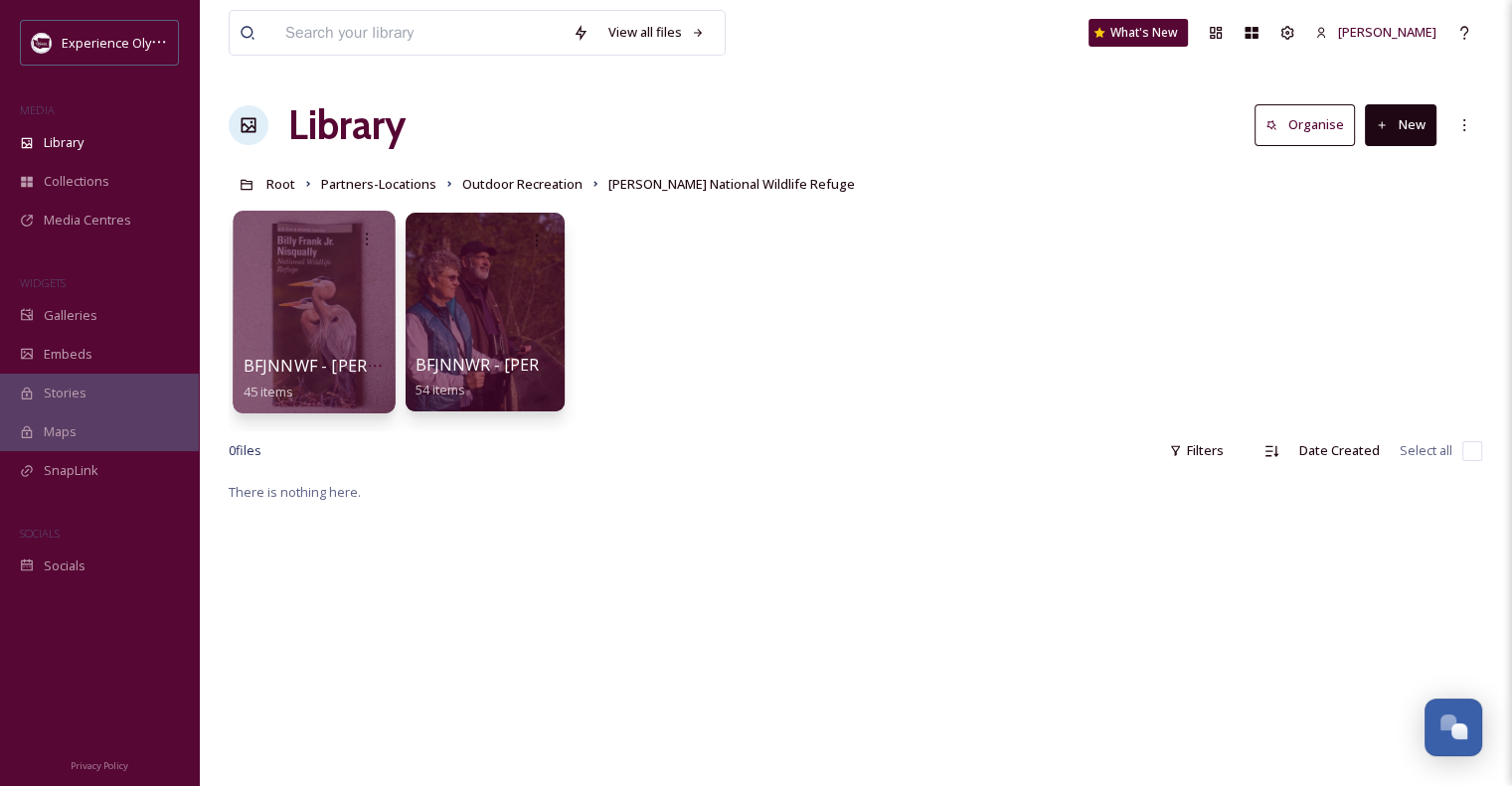 click on "BFJNNWF - [PERSON_NAME]" at bounding box center (352, 366) 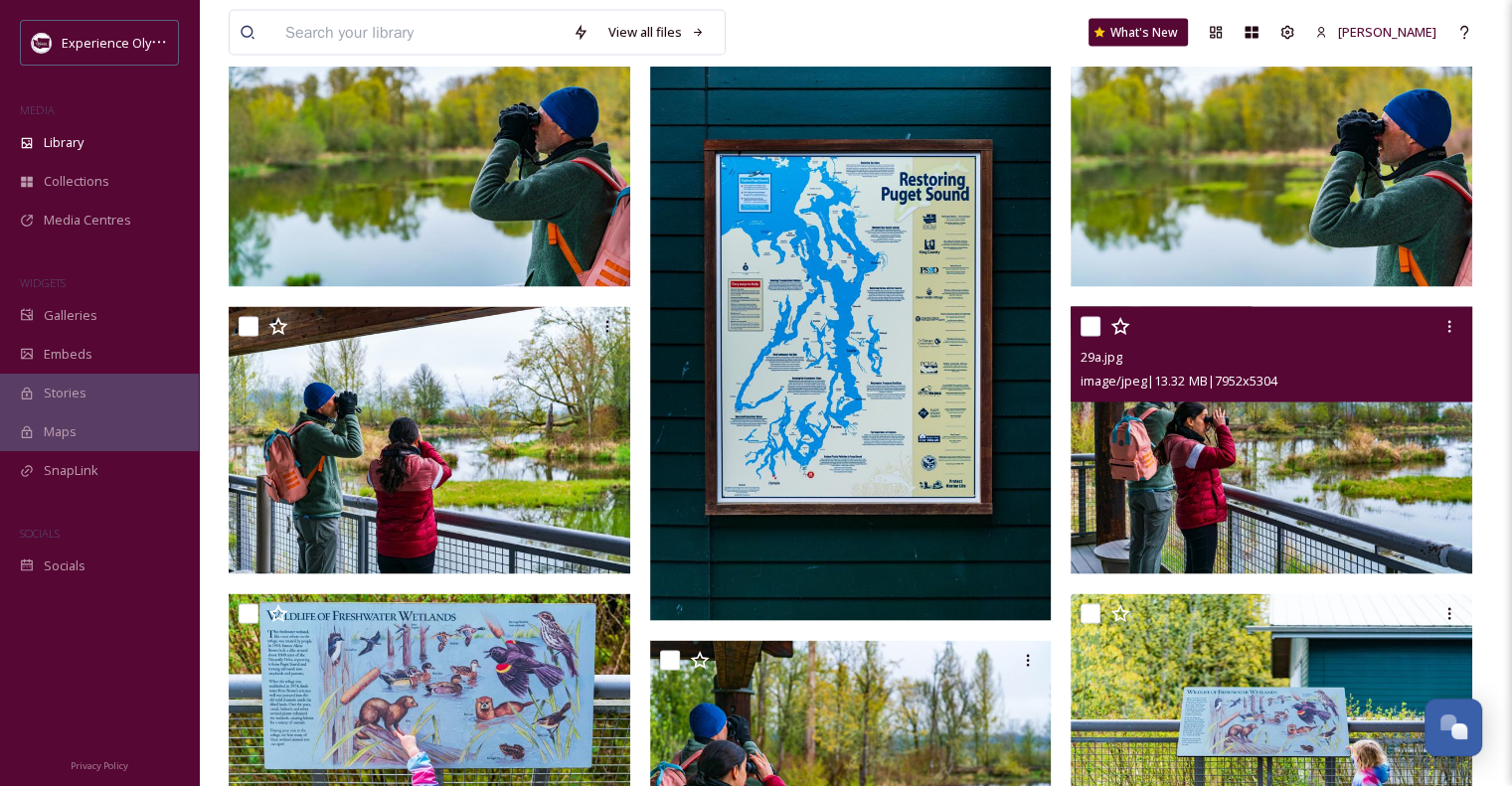 scroll, scrollTop: 4074, scrollLeft: 0, axis: vertical 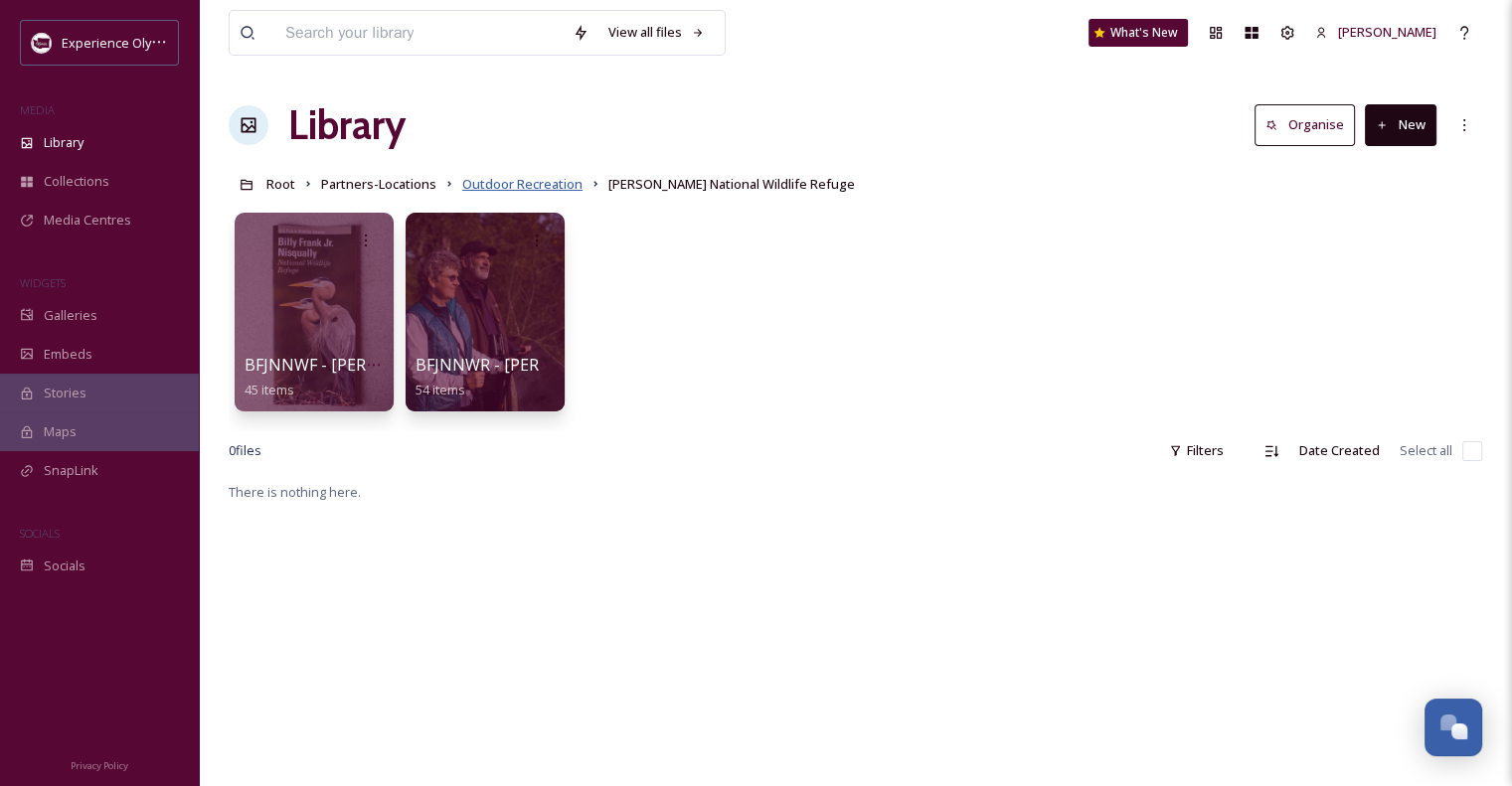 click on "Outdoor Recreation" at bounding box center [522, 184] 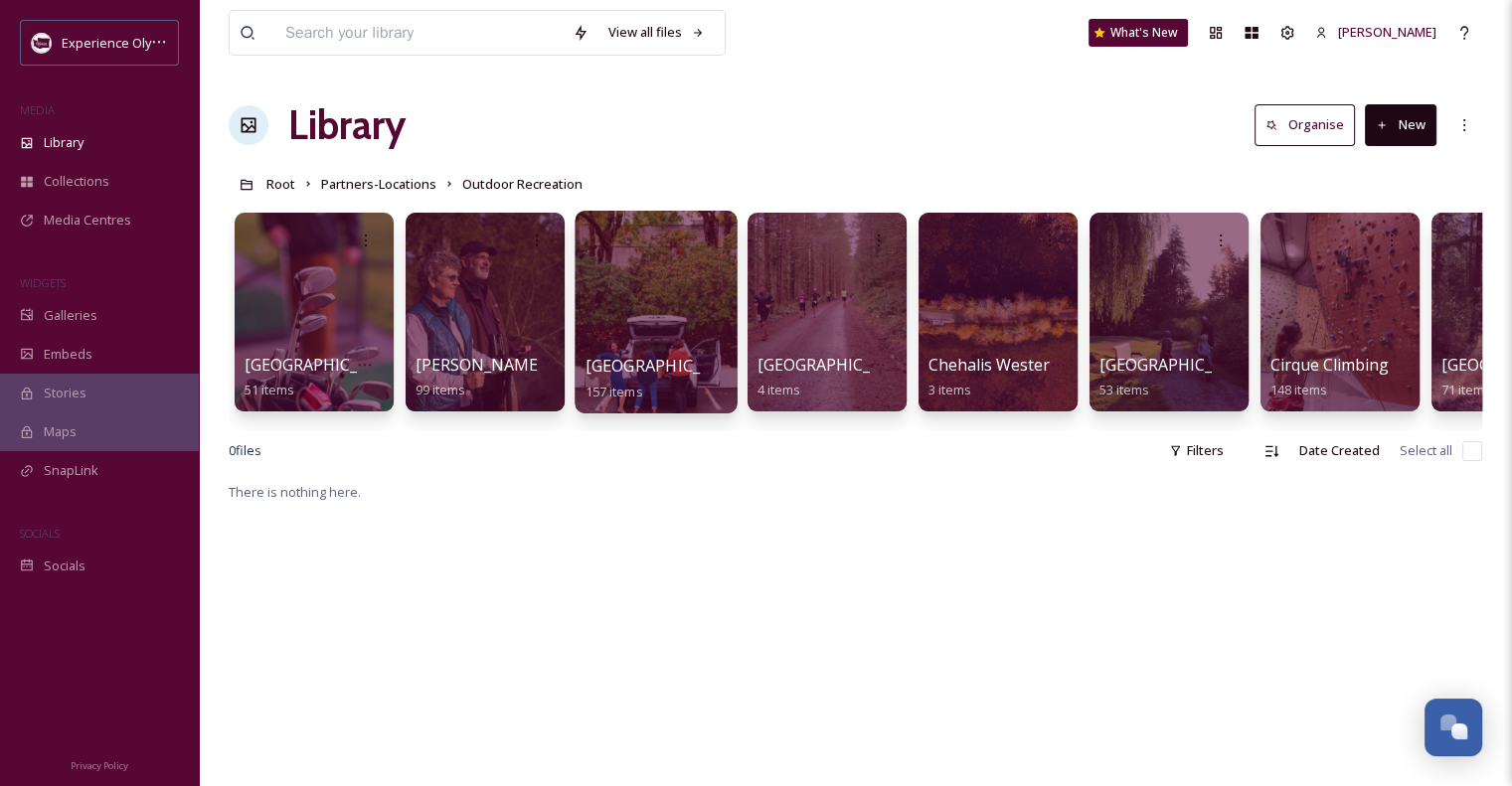 click on "[GEOGRAPHIC_DATA] at [GEOGRAPHIC_DATA]" at bounding box center [760, 366] 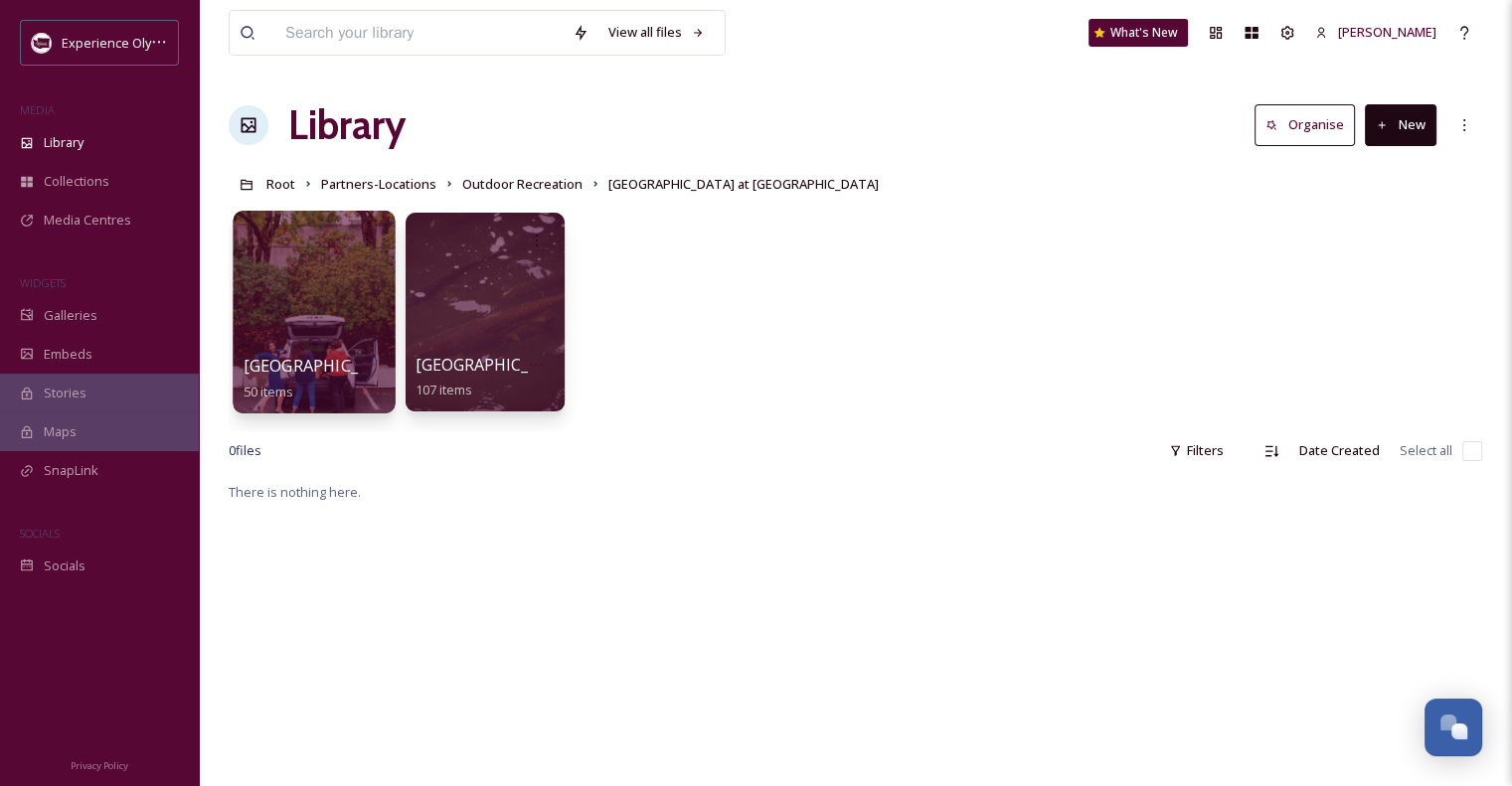 click on "[GEOGRAPHIC_DATA] at [GEOGRAPHIC_DATA] - [PERSON_NAME][GEOGRAPHIC_DATA]" at bounding box center (572, 366) 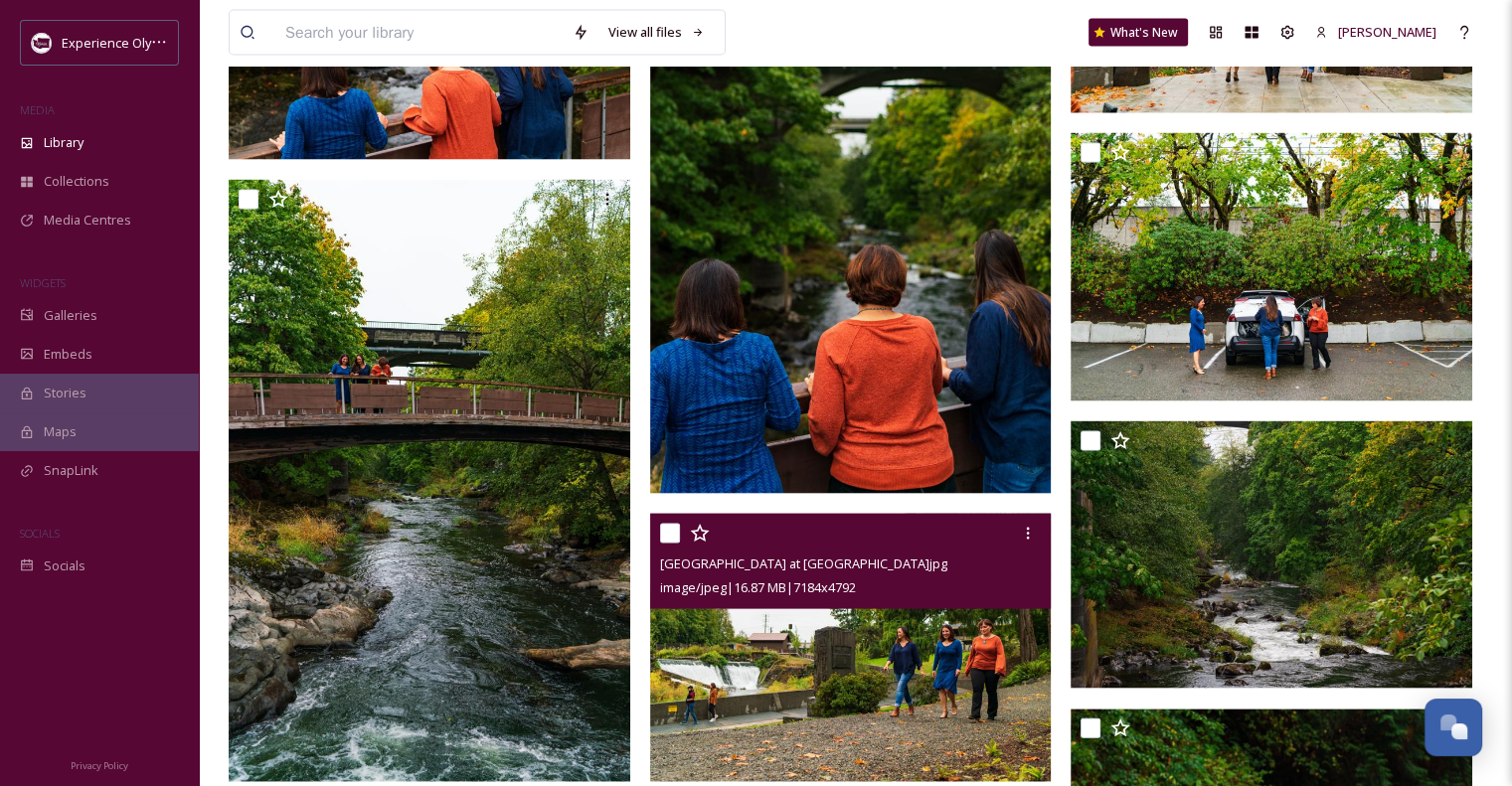 scroll, scrollTop: 4116, scrollLeft: 0, axis: vertical 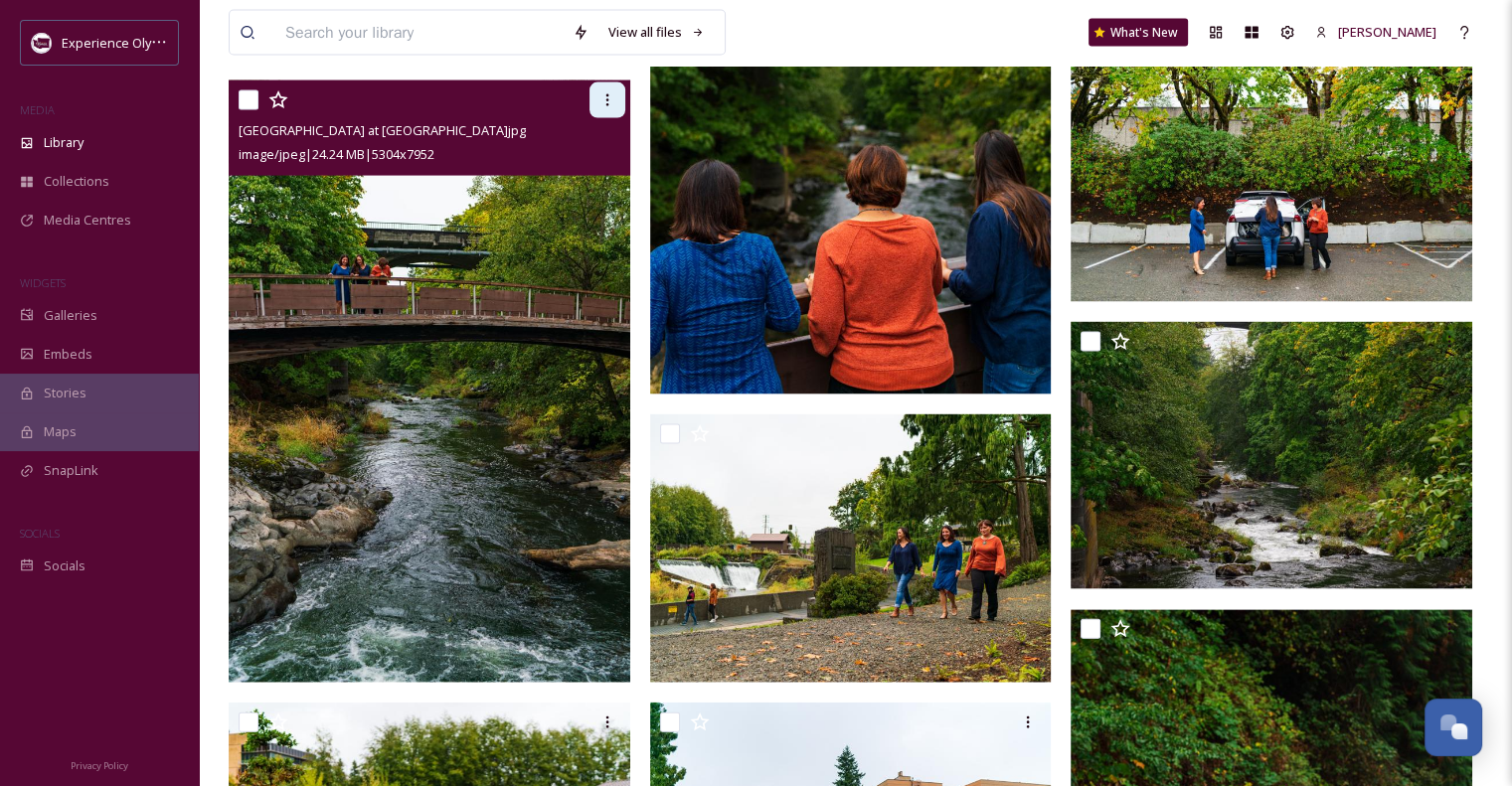 click 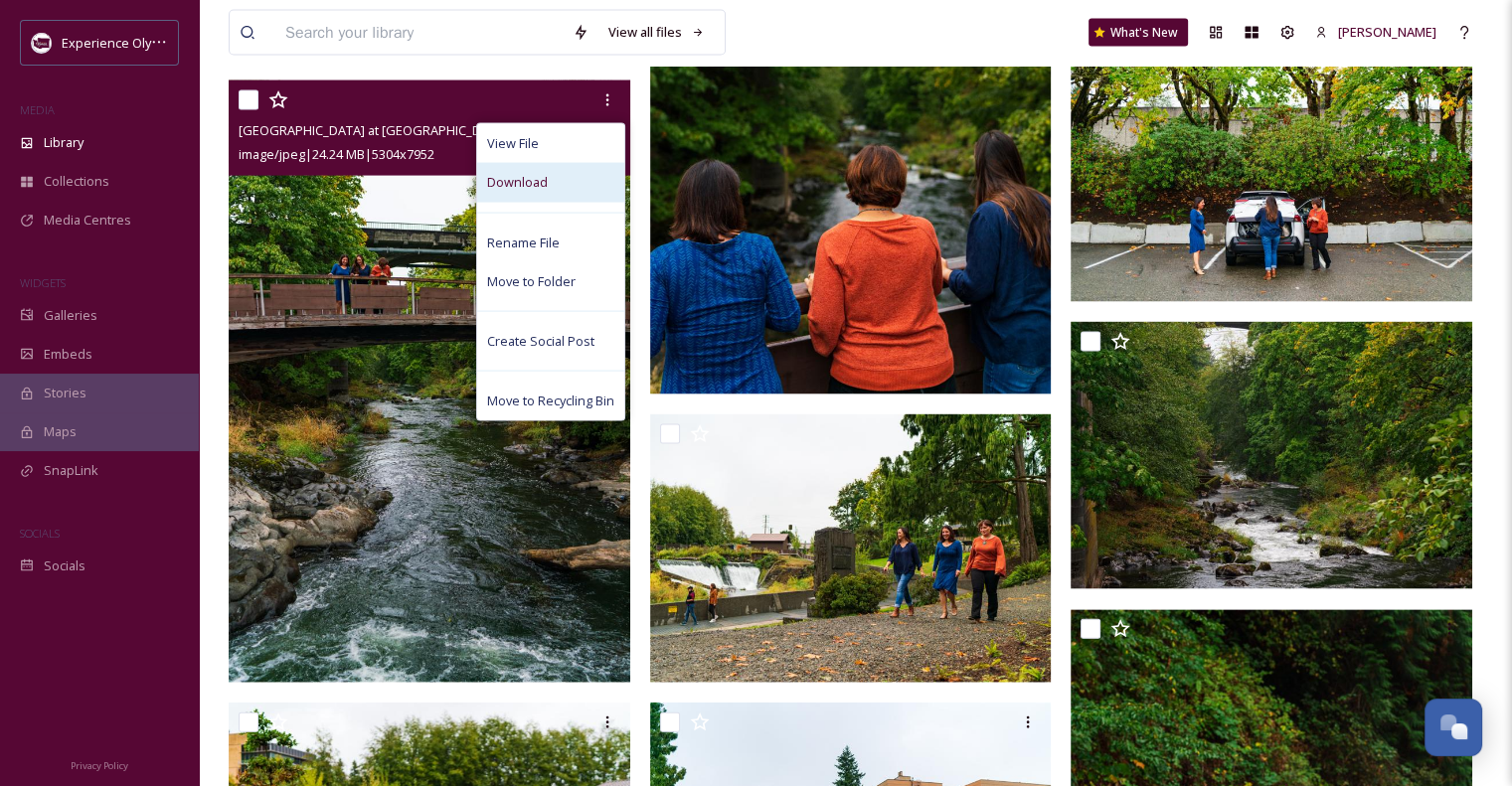 click on "Download" at bounding box center [551, 182] 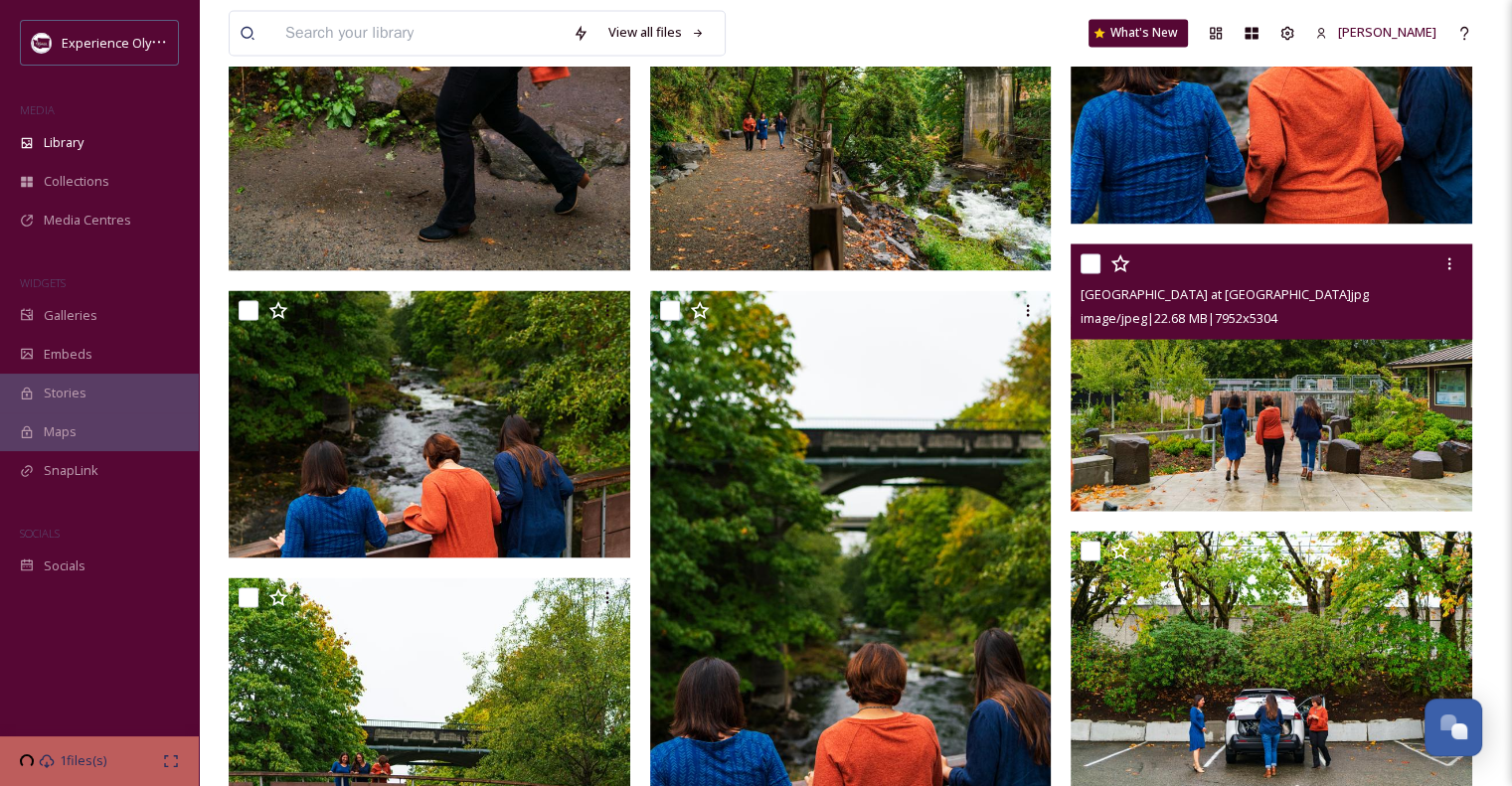 scroll, scrollTop: 3321, scrollLeft: 0, axis: vertical 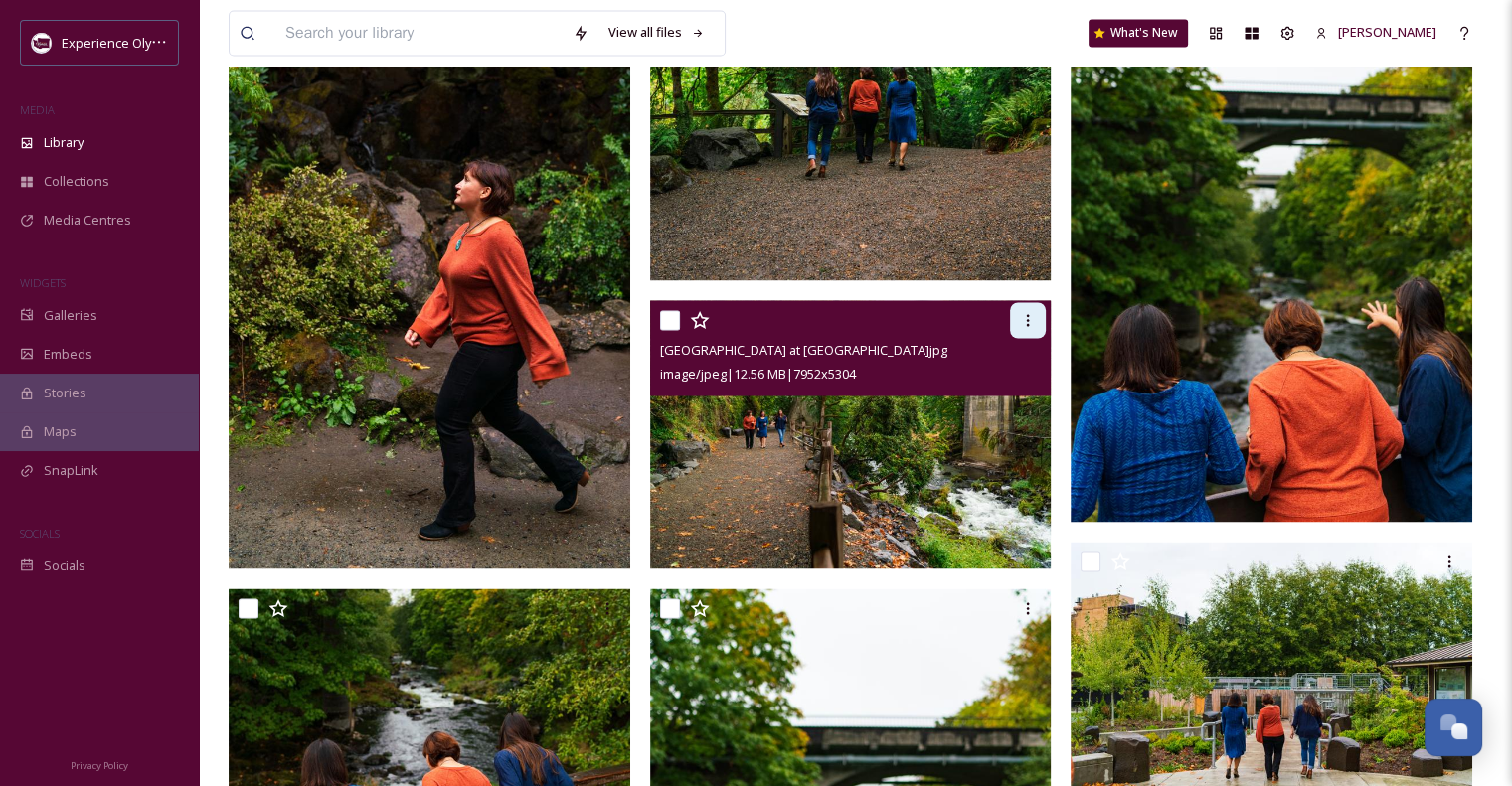 click at bounding box center [1028, 320] 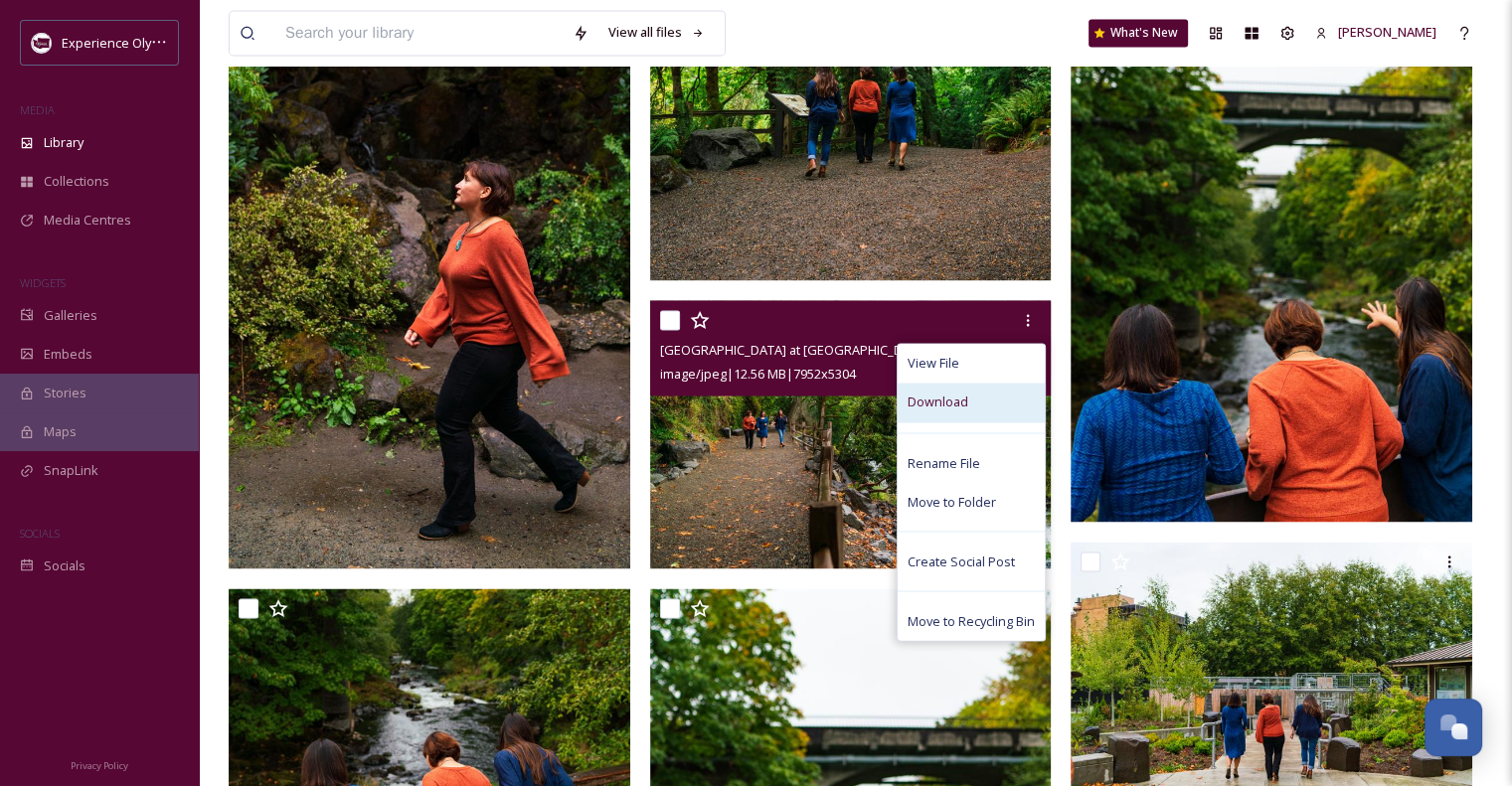 click on "Download" at bounding box center (971, 401) 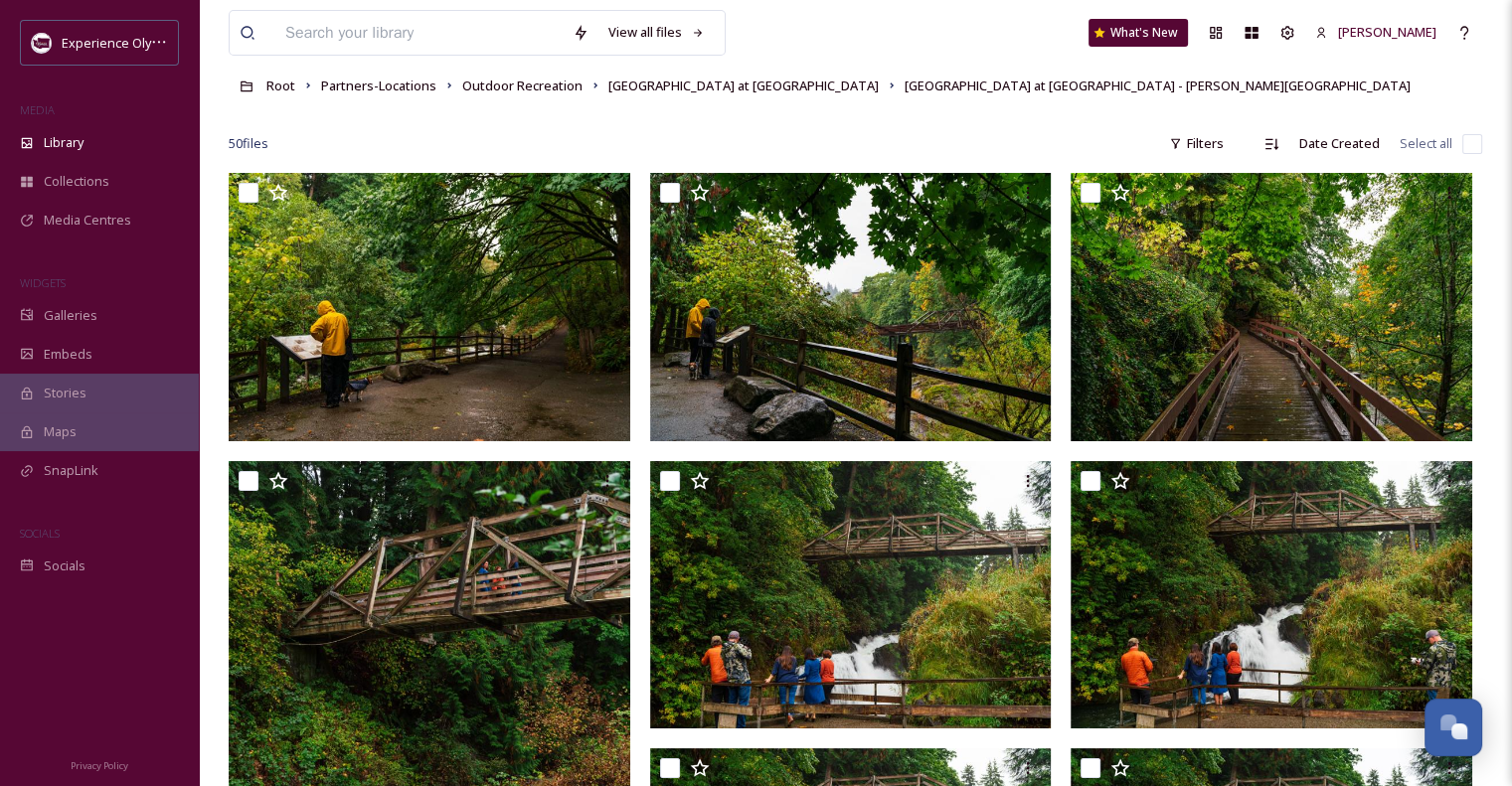 scroll, scrollTop: 0, scrollLeft: 0, axis: both 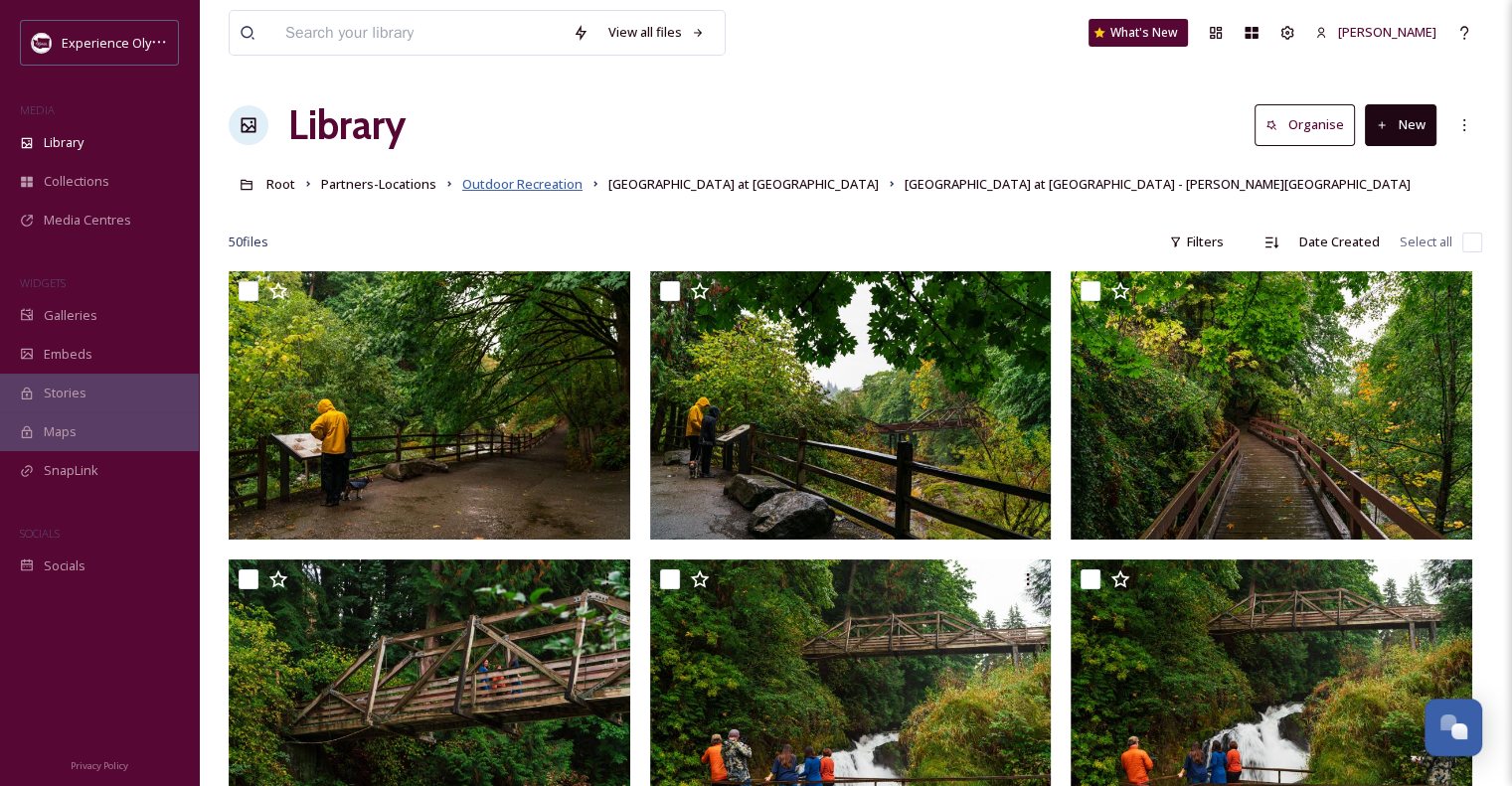 click on "Outdoor Recreation" at bounding box center [522, 184] 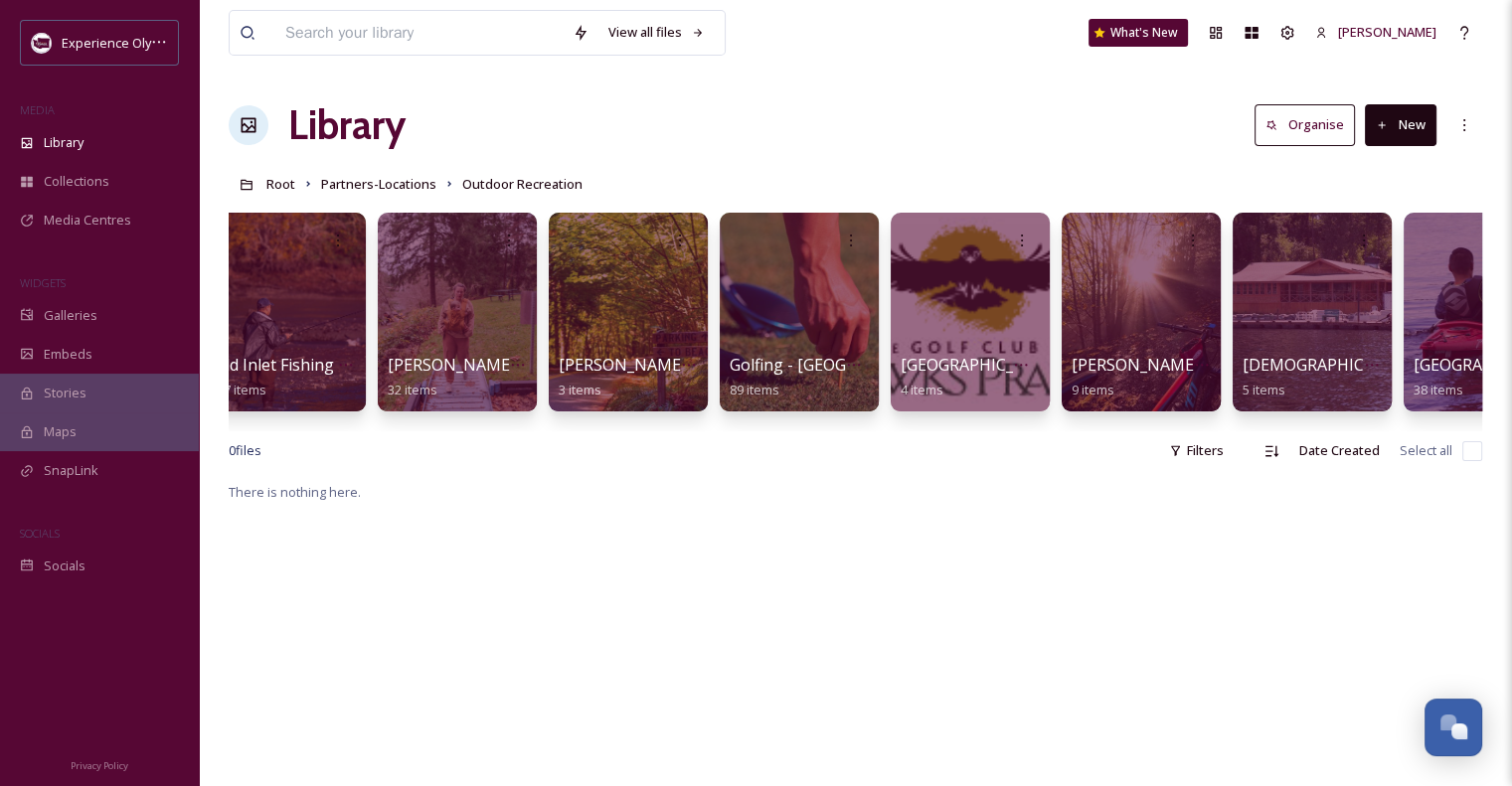 scroll, scrollTop: 0, scrollLeft: 1408, axis: horizontal 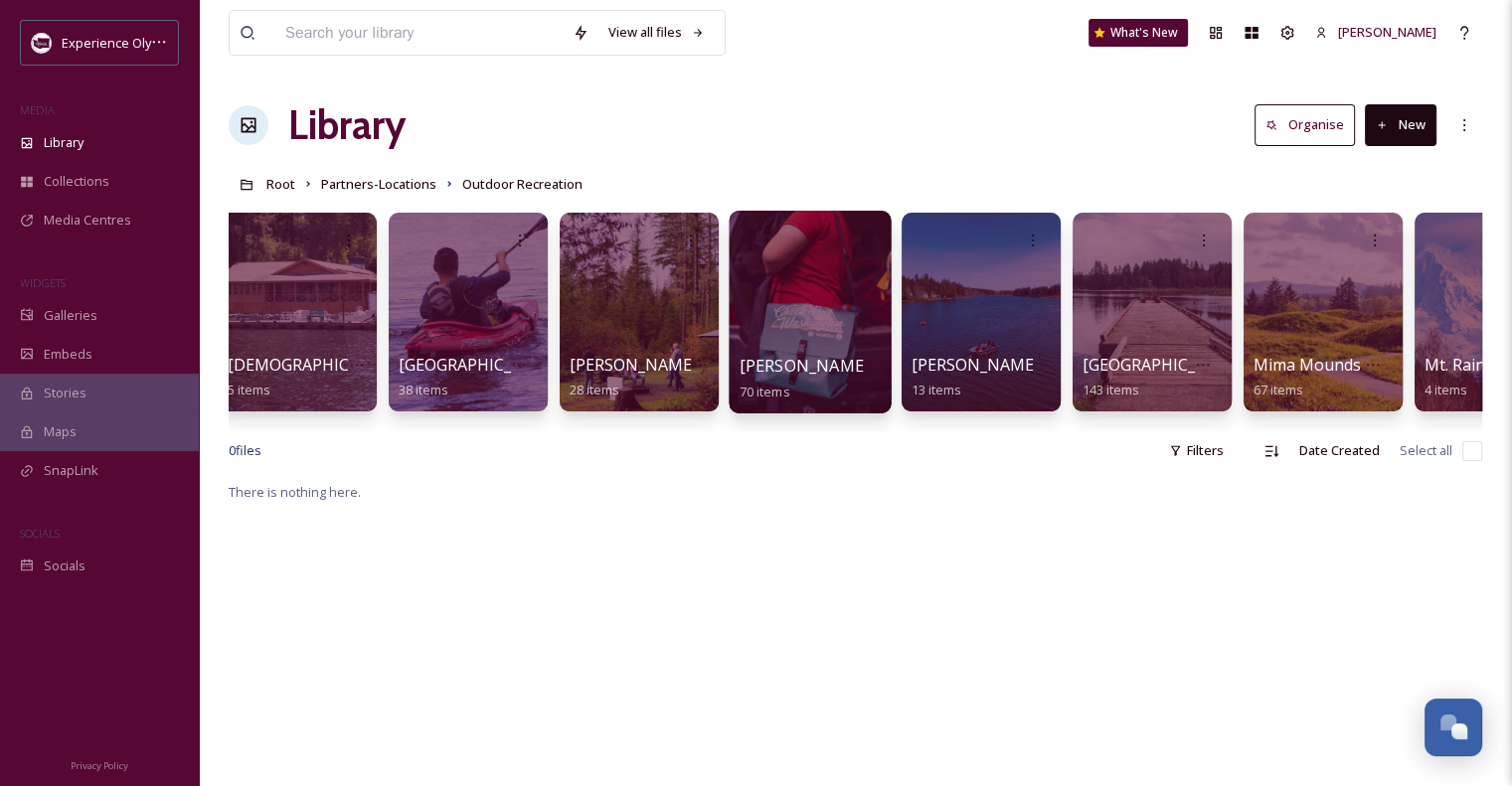 click on "[PERSON_NAME] Creek Nature Trail" at bounding box center [878, 366] 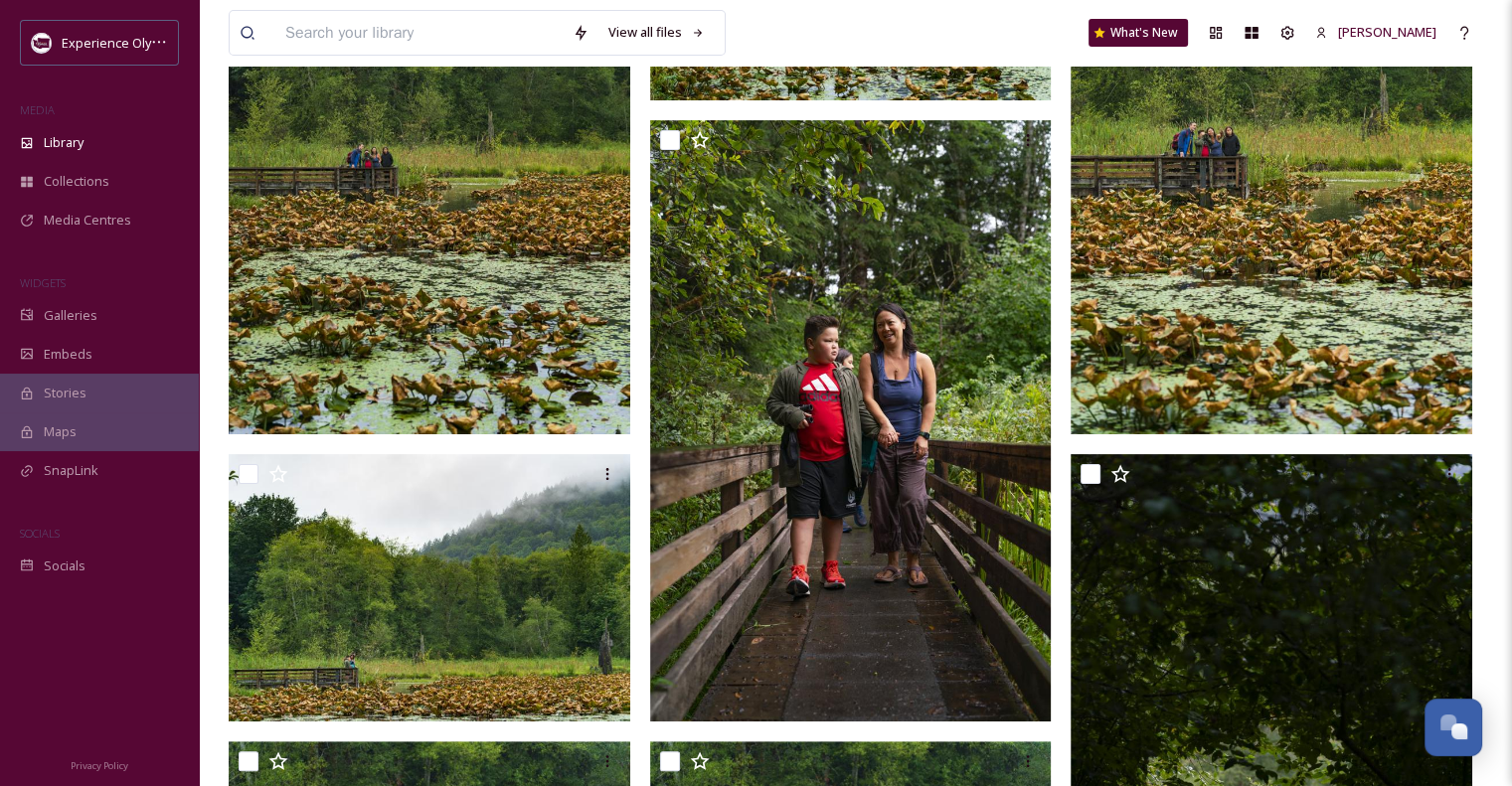 scroll, scrollTop: 440, scrollLeft: 0, axis: vertical 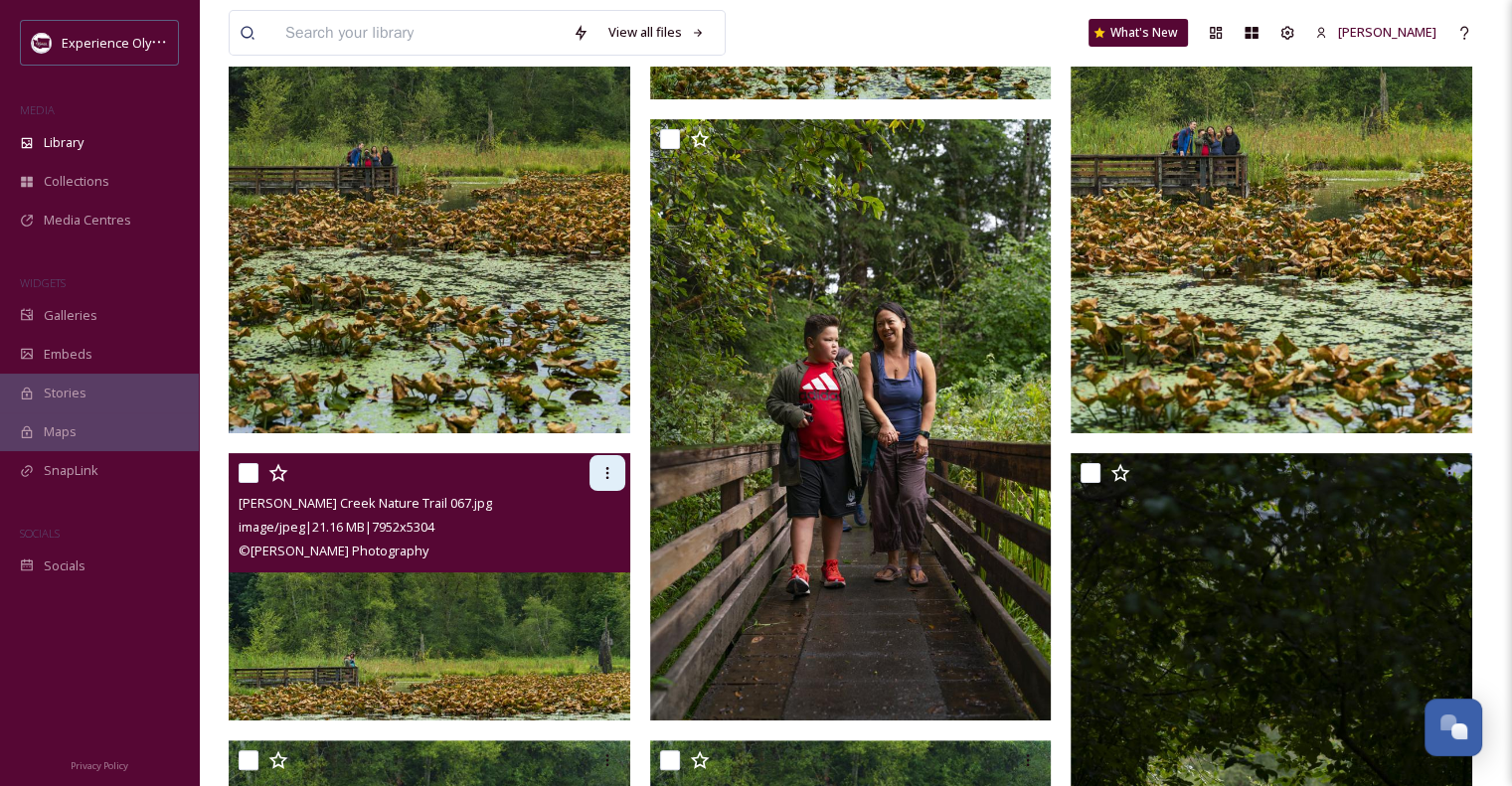 click 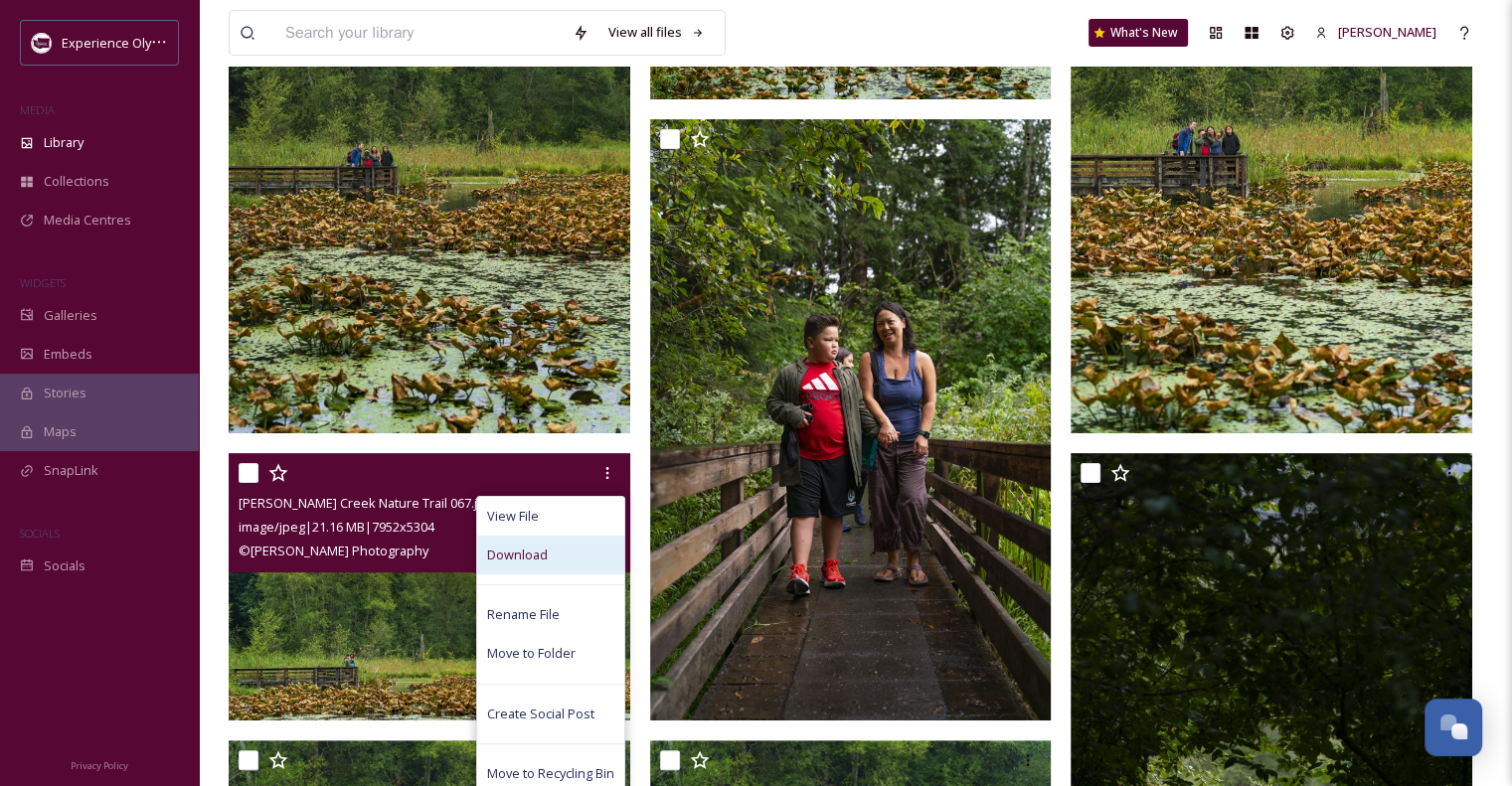 click on "Download" at bounding box center (517, 554) 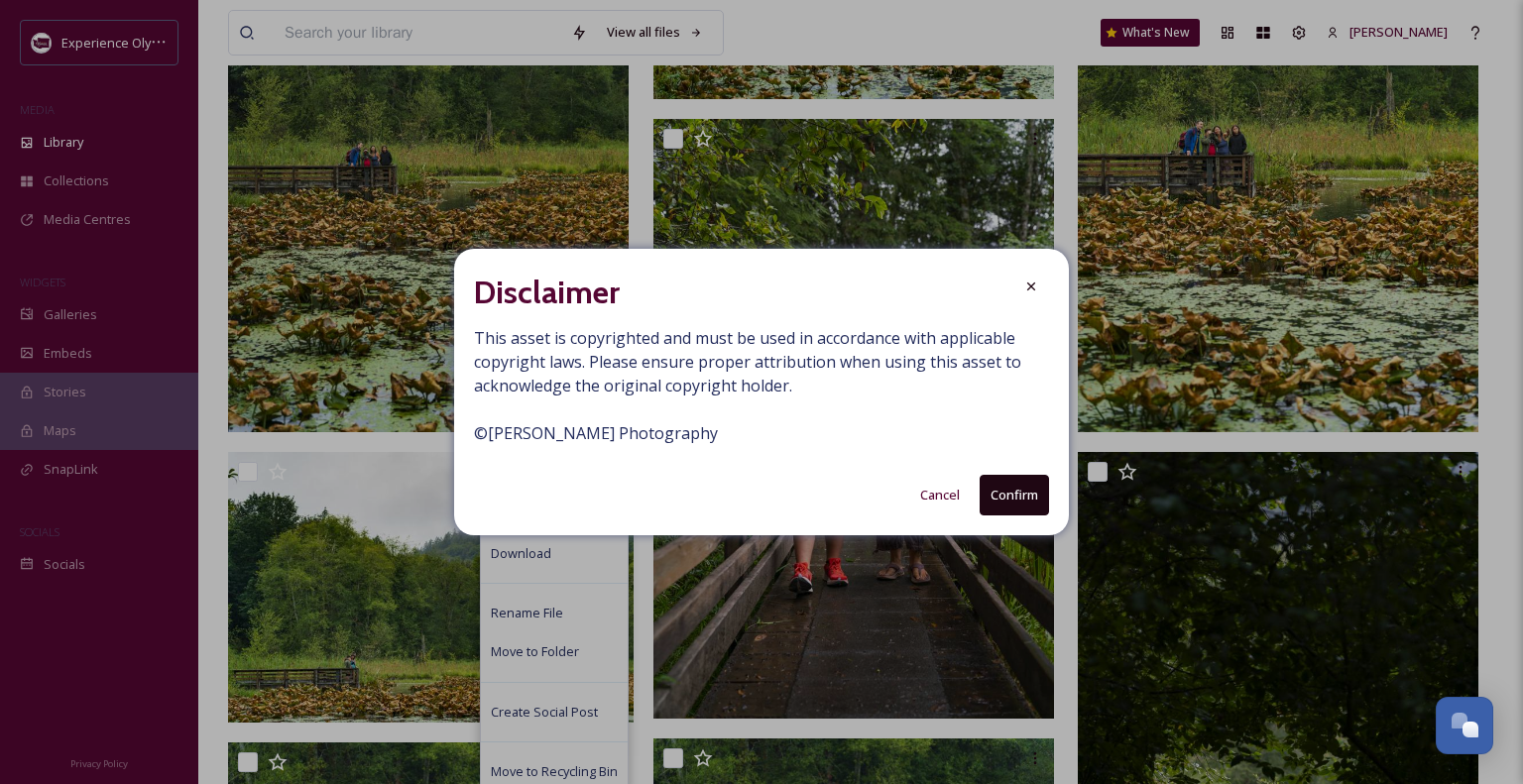 click on "Confirm" at bounding box center (1014, 495) 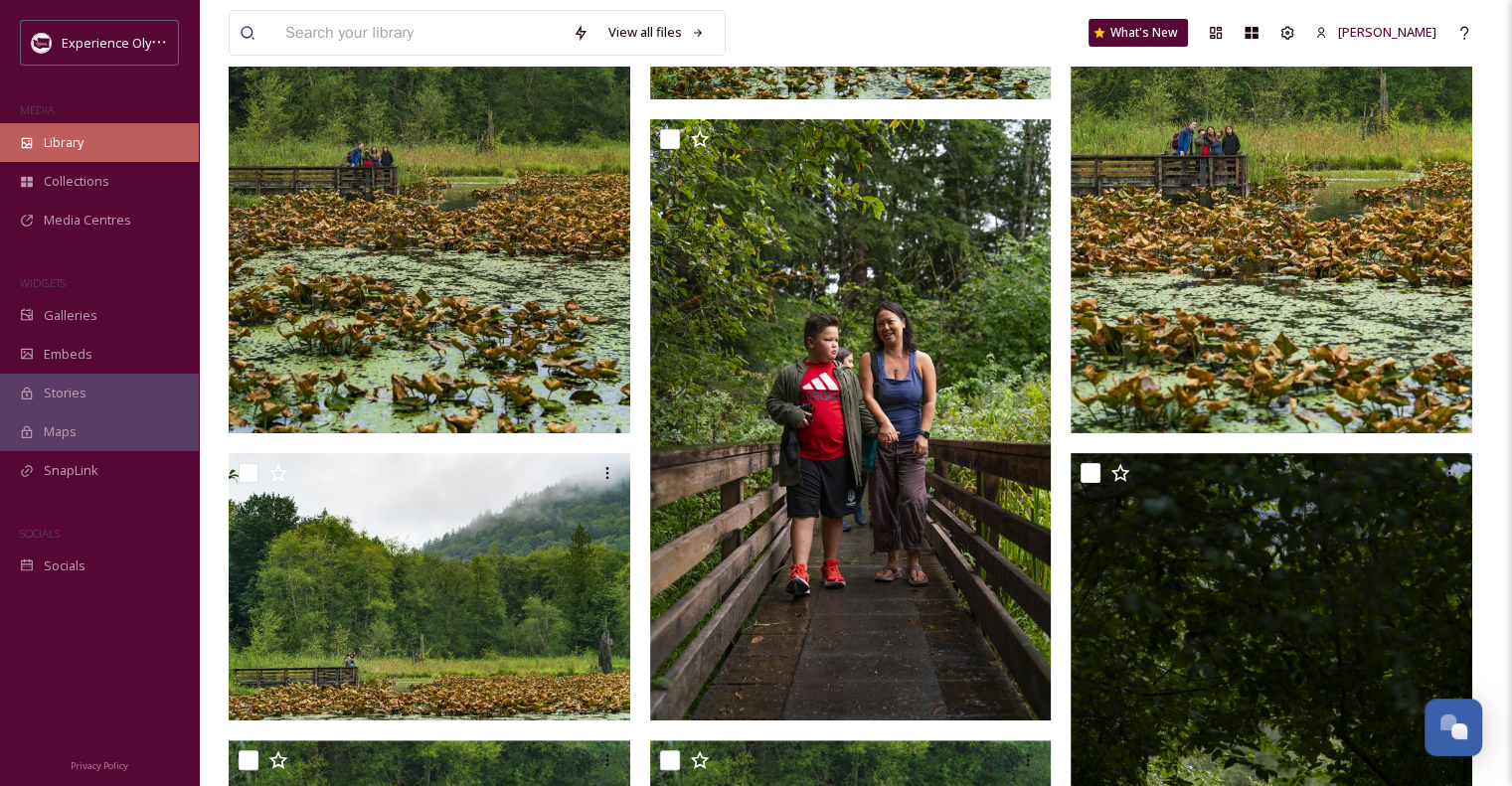 click on "Library" at bounding box center [99, 142] 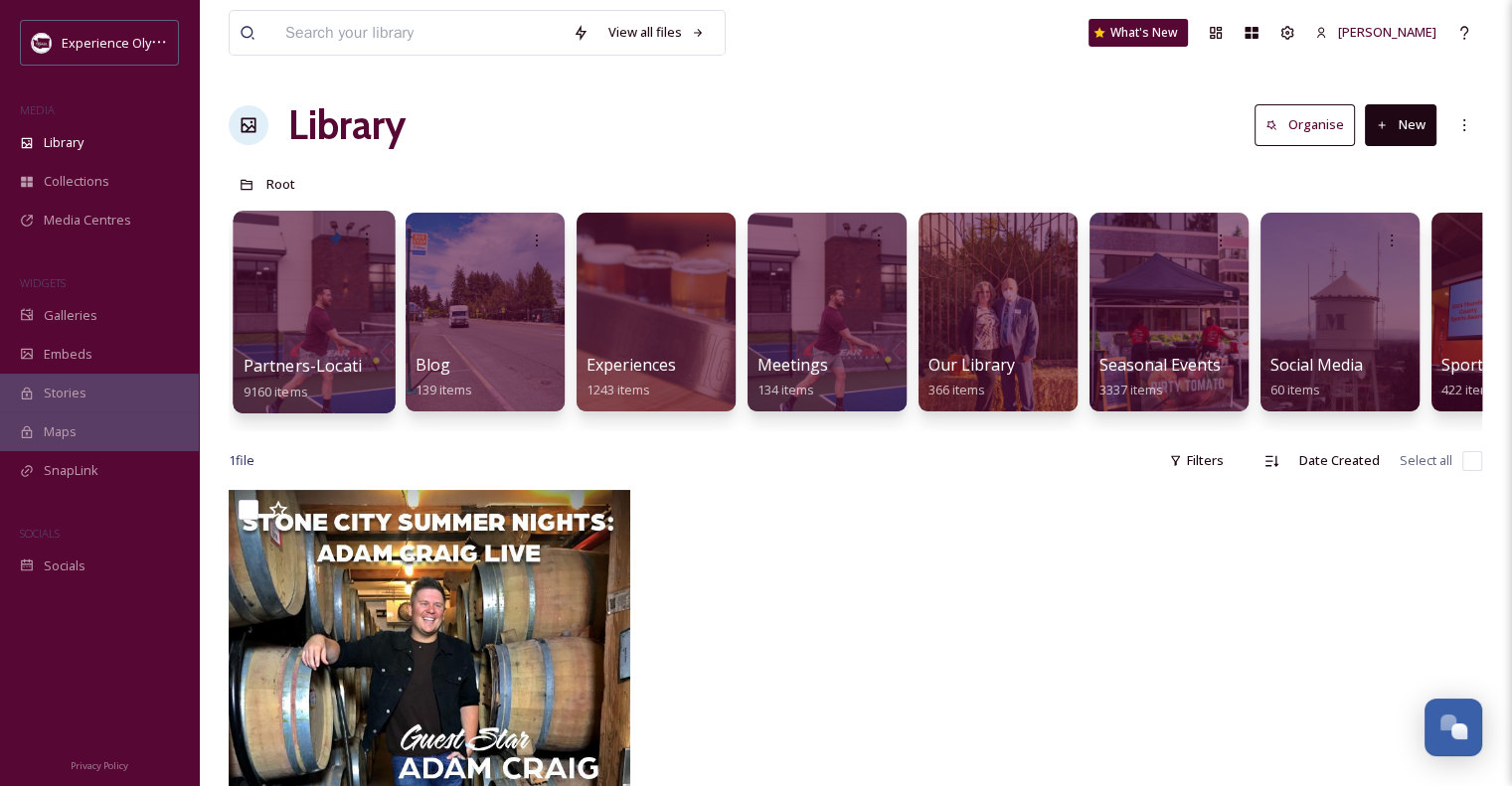 click on "Partners-Locations" at bounding box center [317, 366] 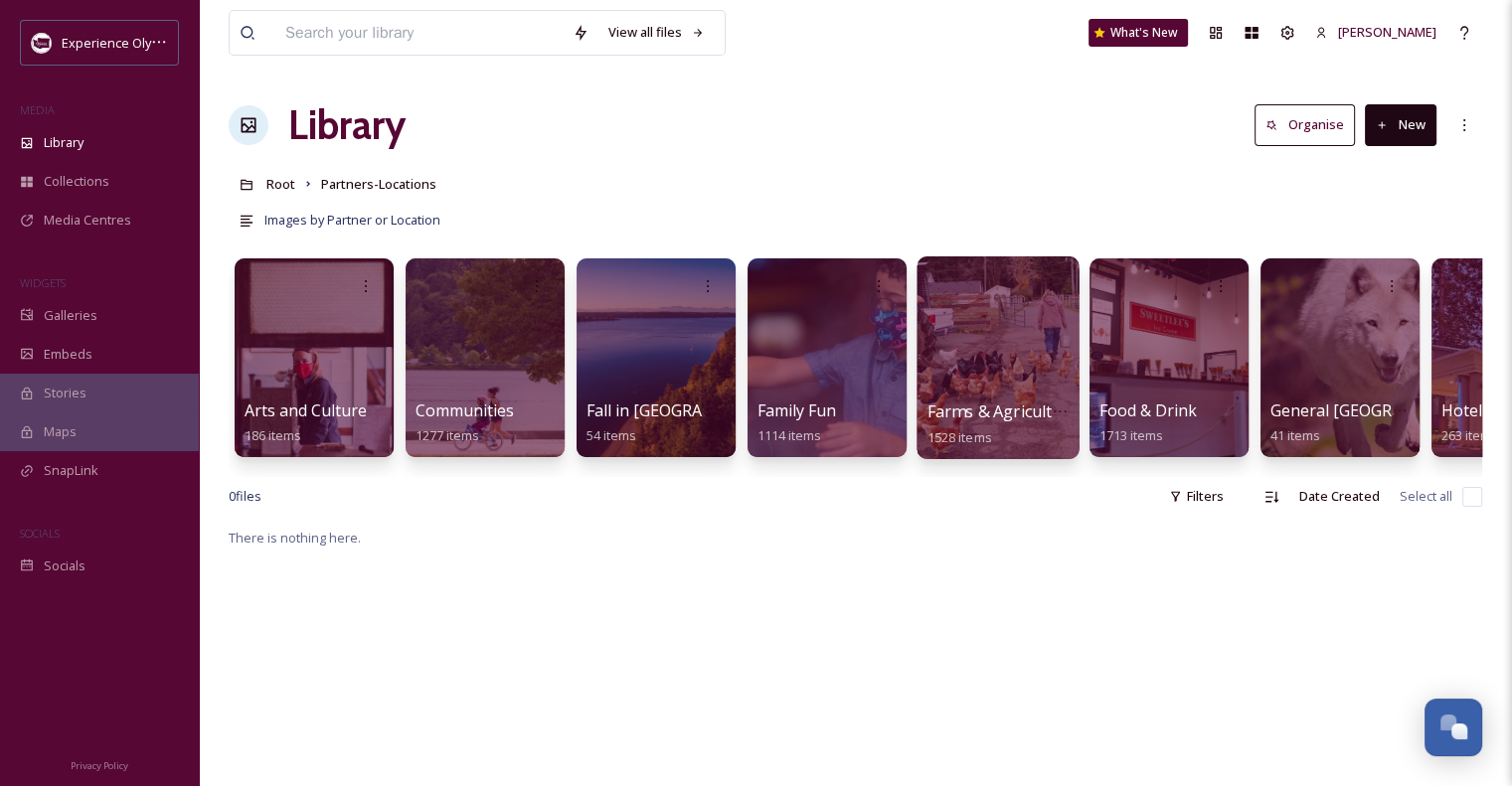 click on "Farms & Agricultural" at bounding box center [1005, 411] 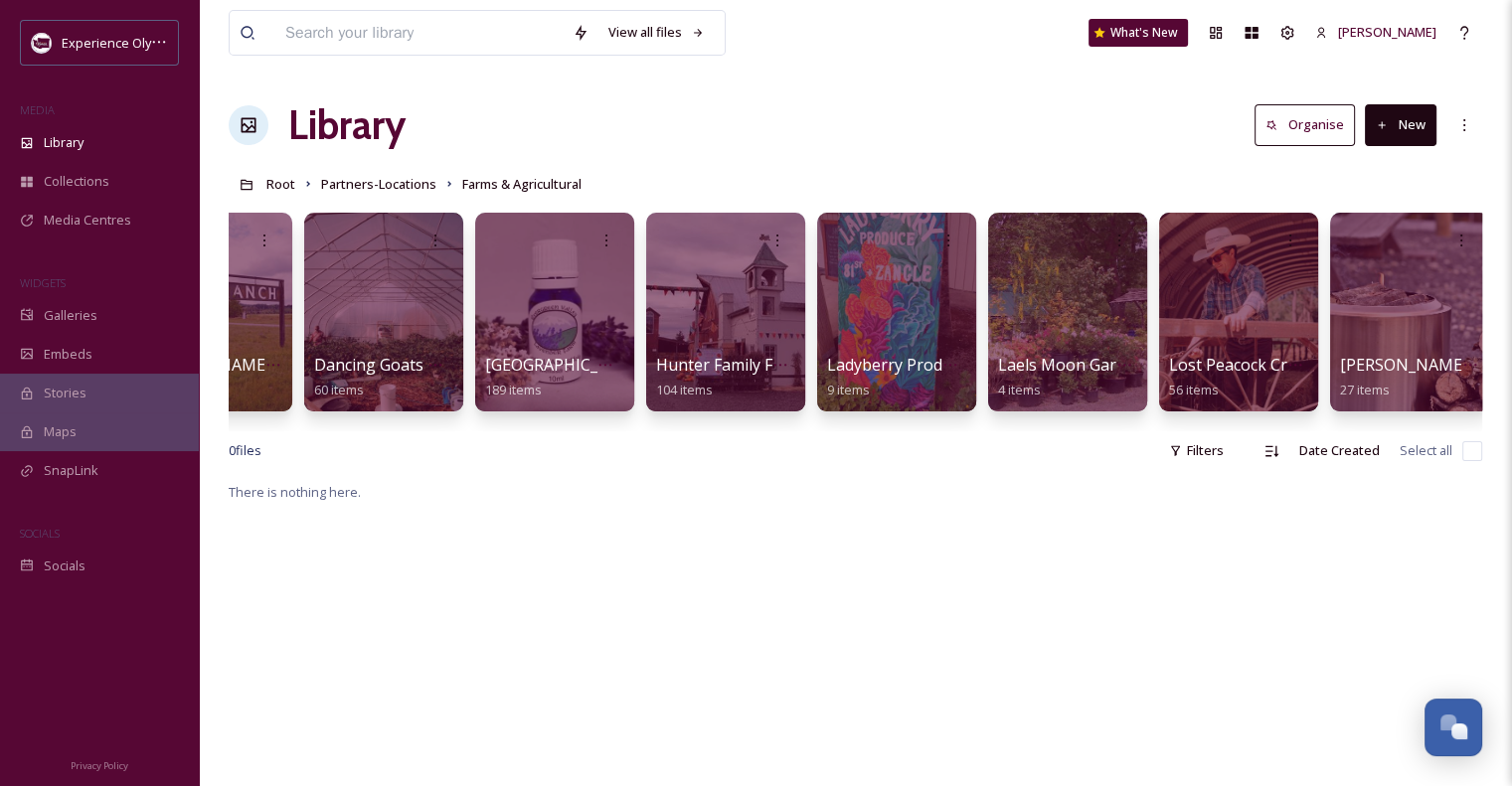 scroll, scrollTop: 0, scrollLeft: 647, axis: horizontal 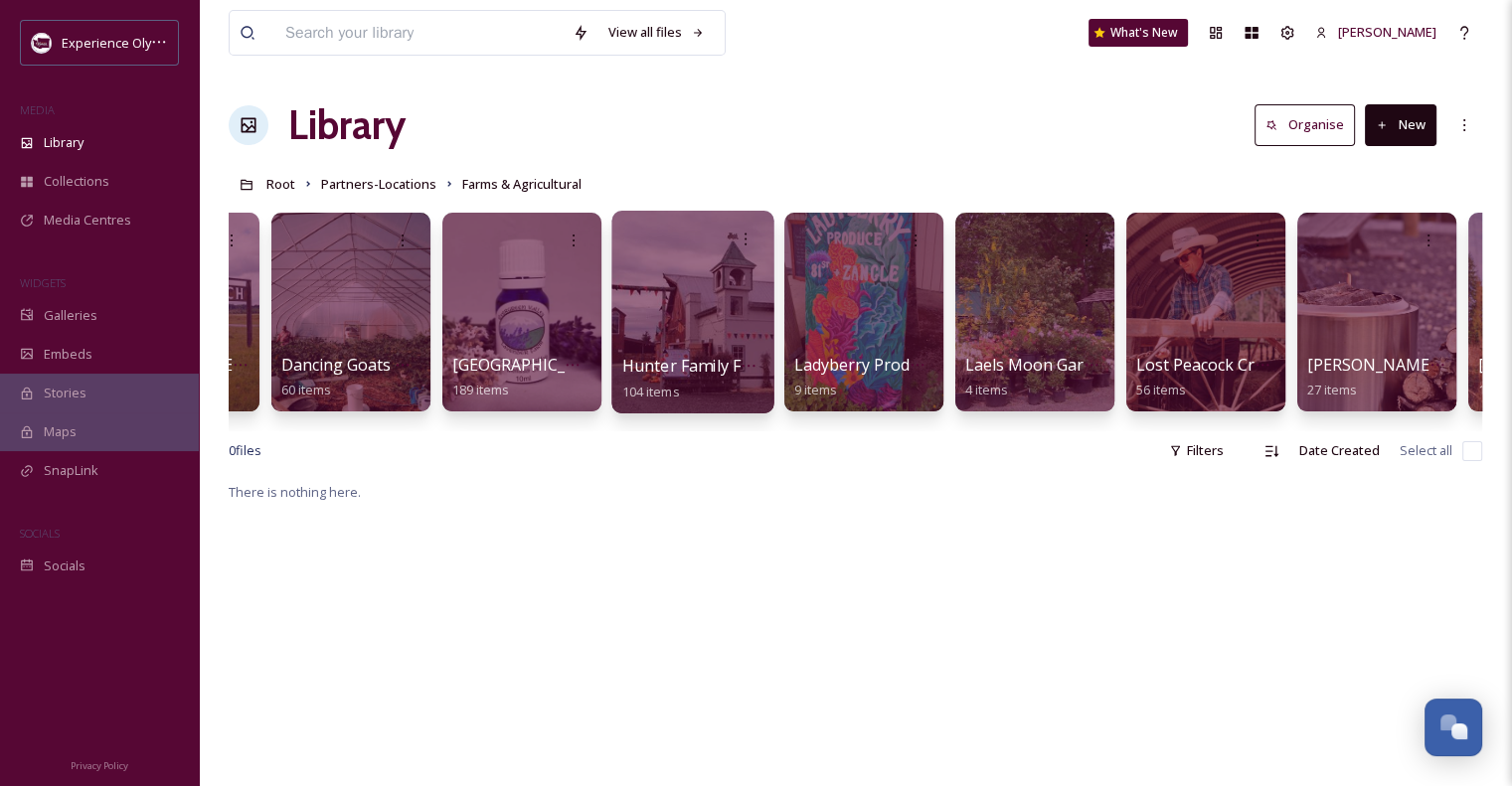 click on "Hunter Family Farm LLC" at bounding box center [713, 366] 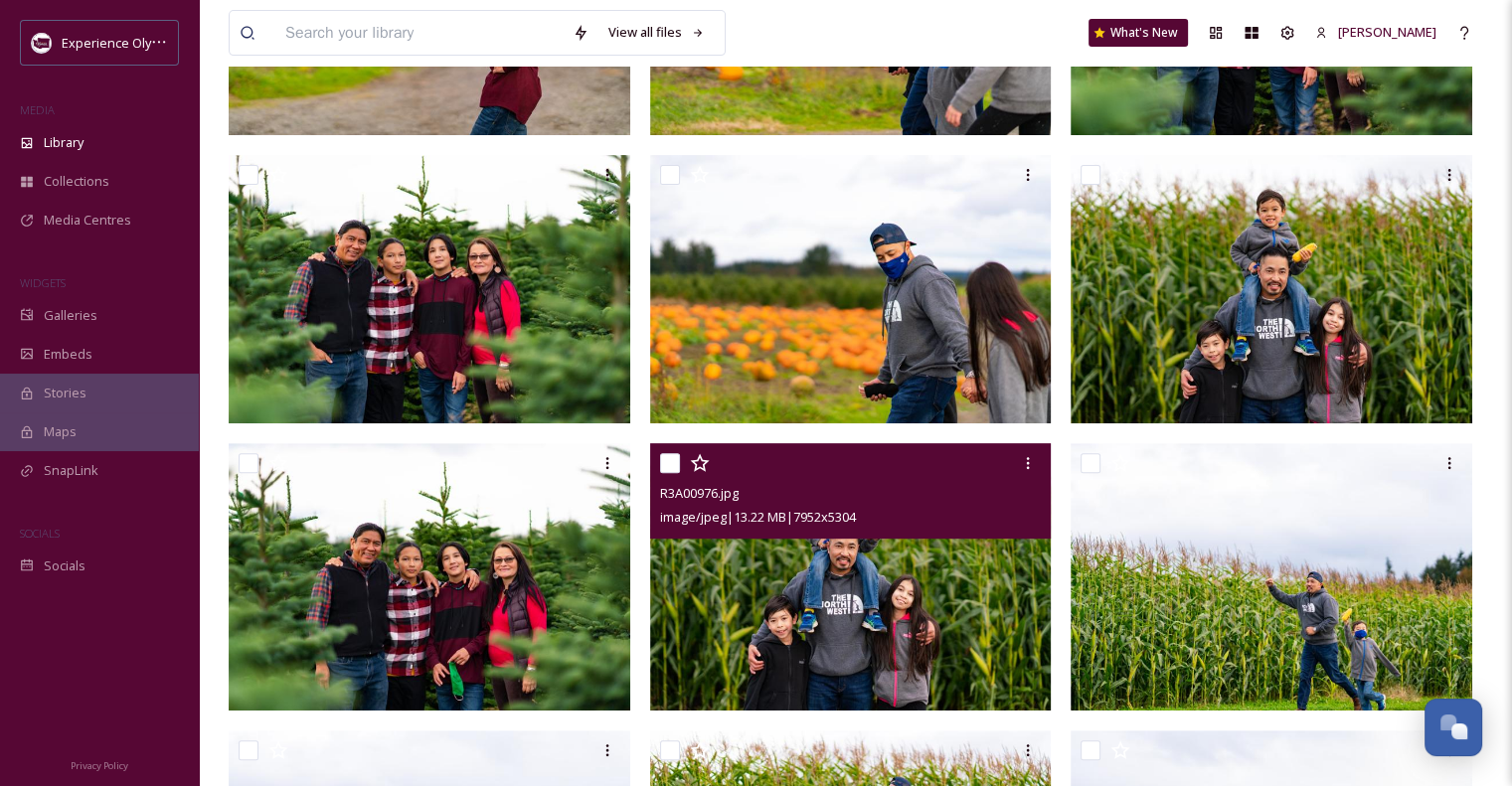 scroll, scrollTop: 795, scrollLeft: 0, axis: vertical 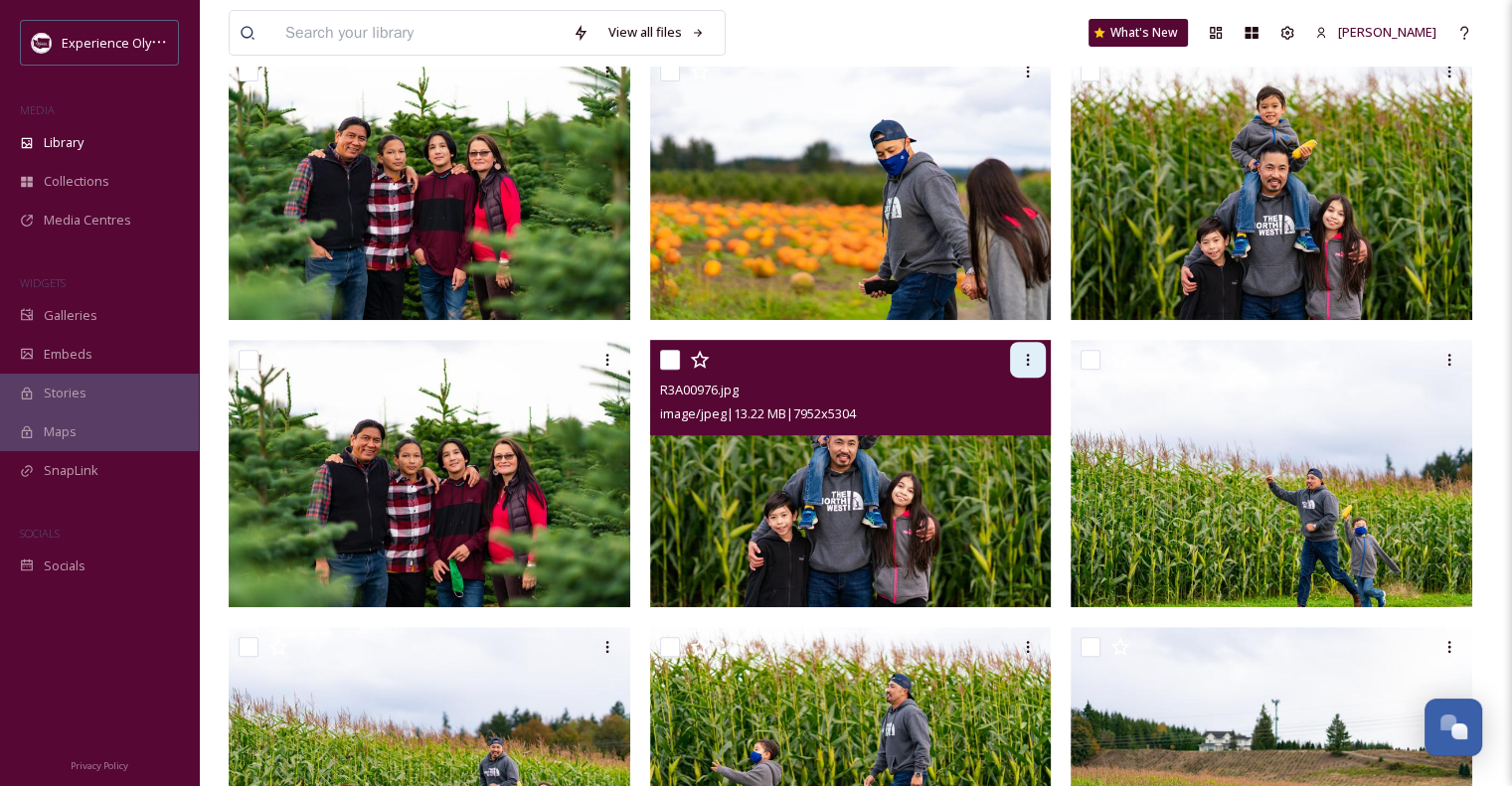 click 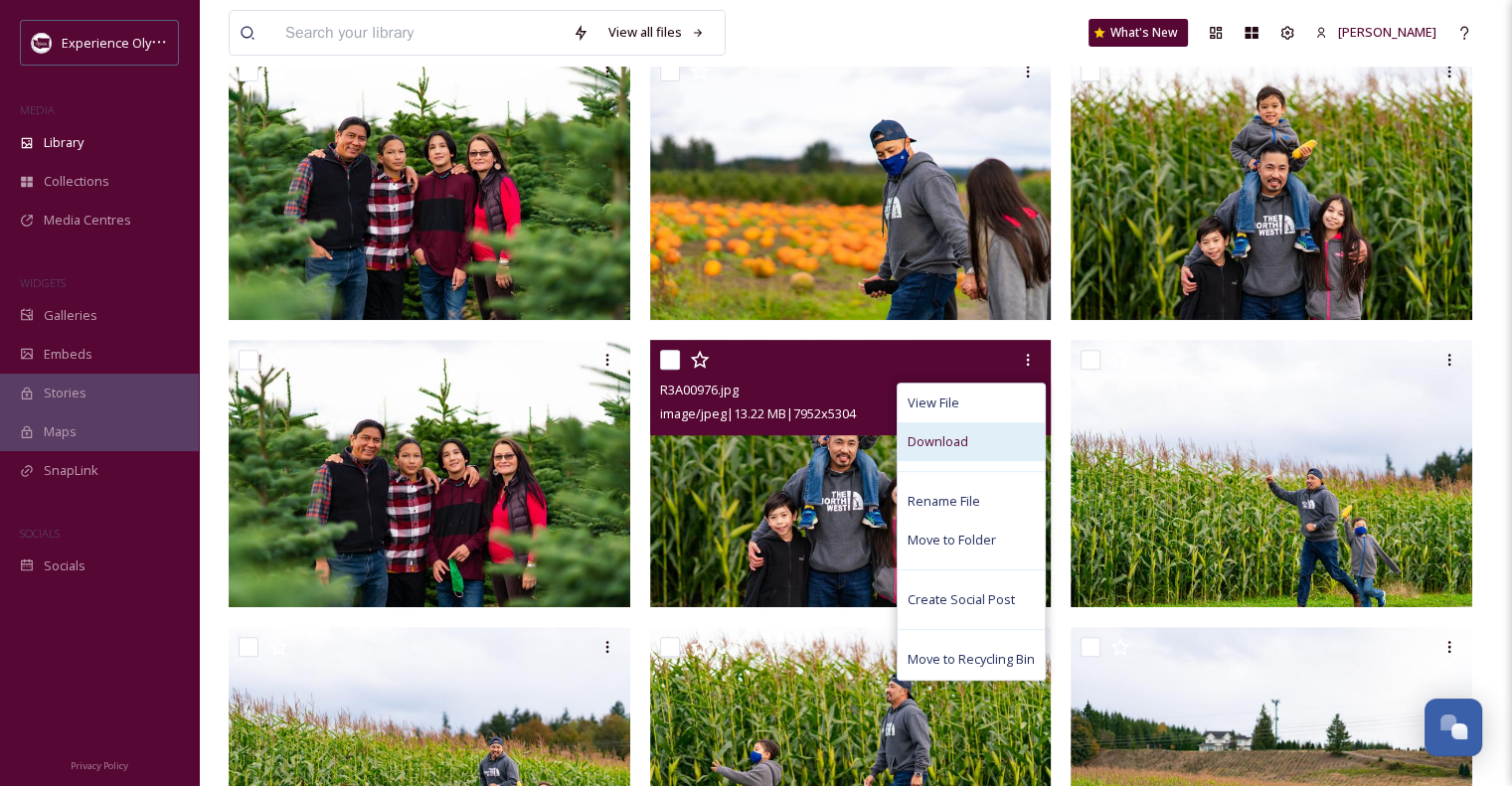 click on "Download" at bounding box center (971, 441) 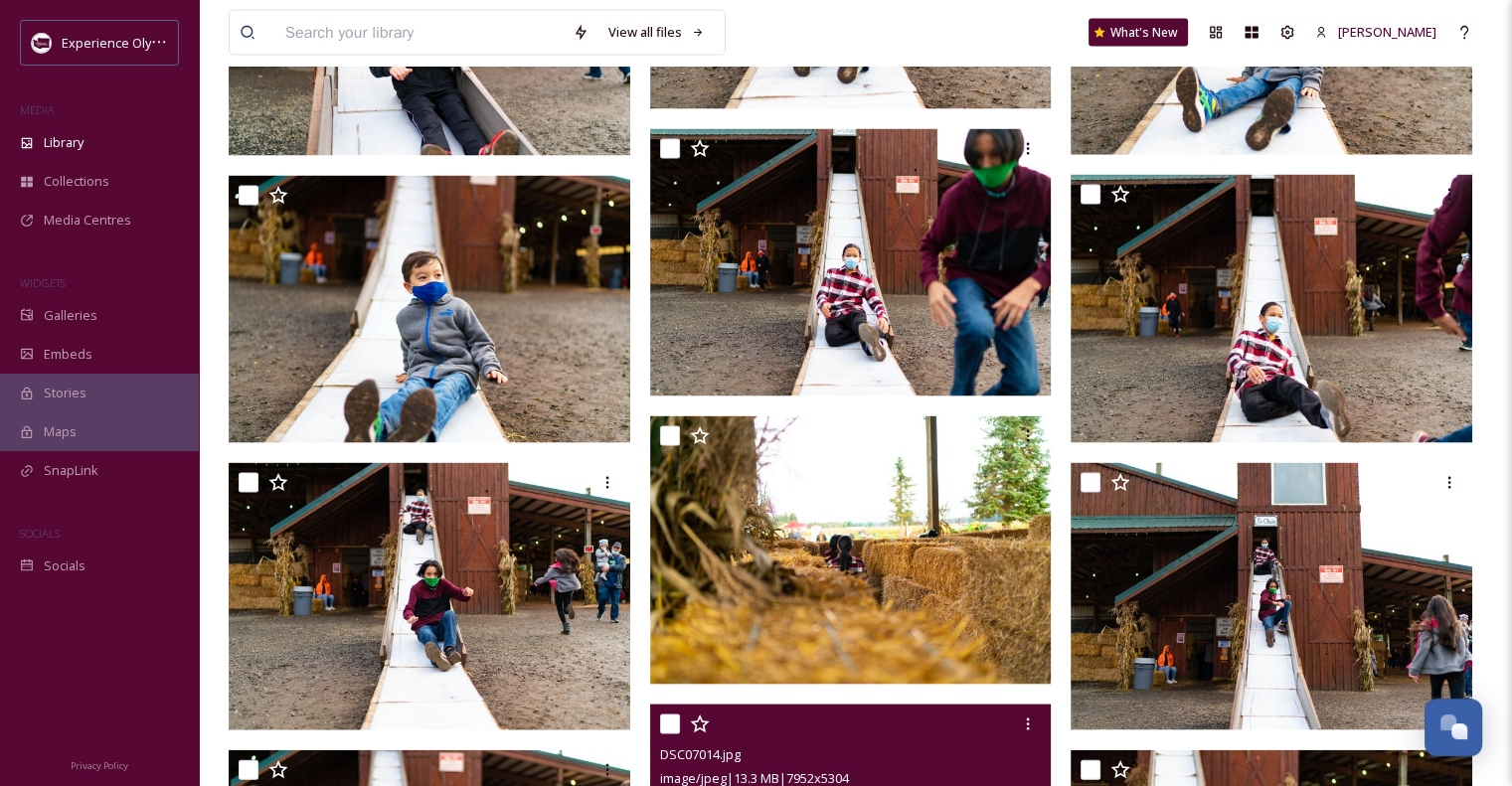 scroll, scrollTop: 4173, scrollLeft: 0, axis: vertical 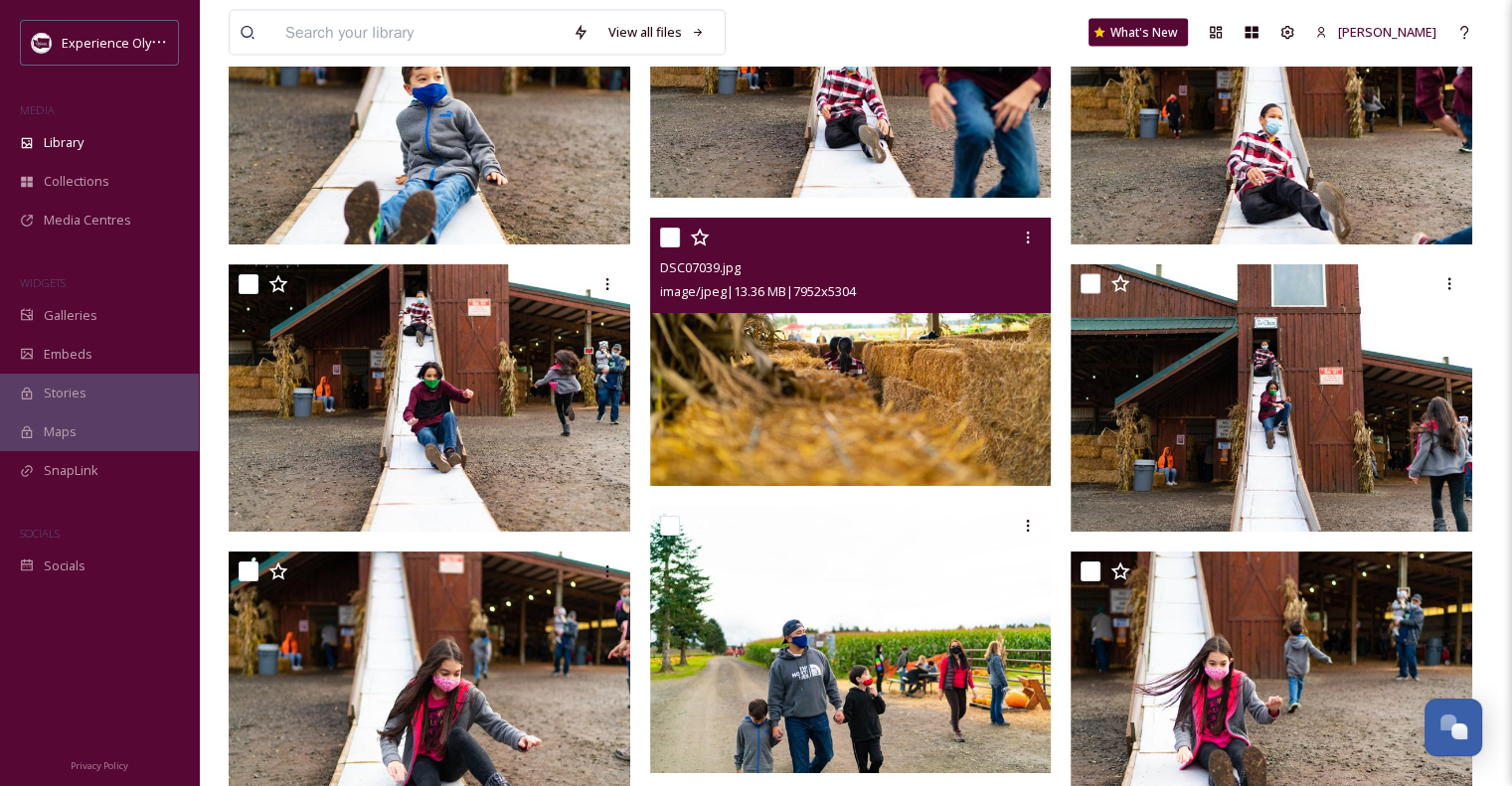 click at bounding box center (851, 352) 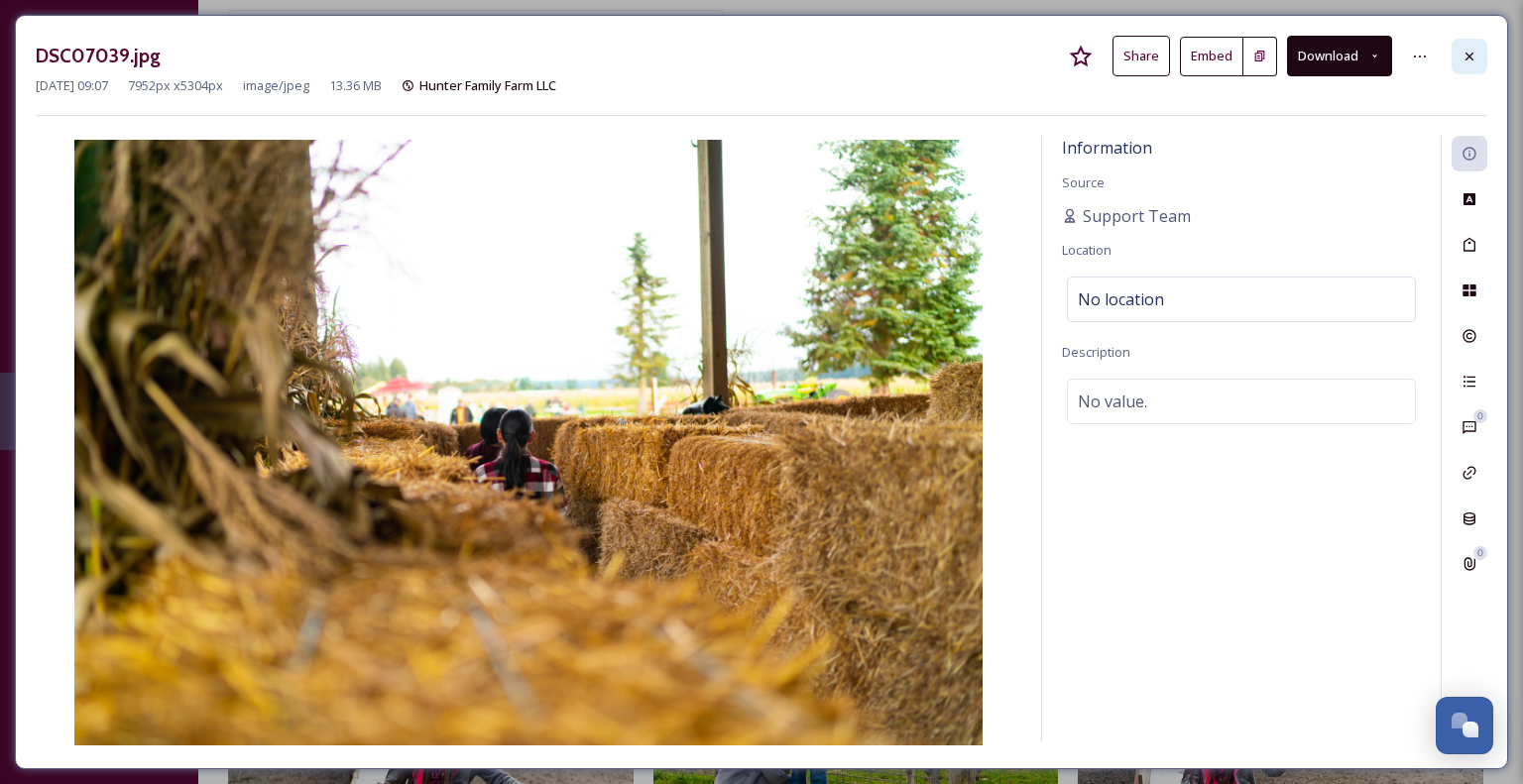 click at bounding box center (1469, 56) 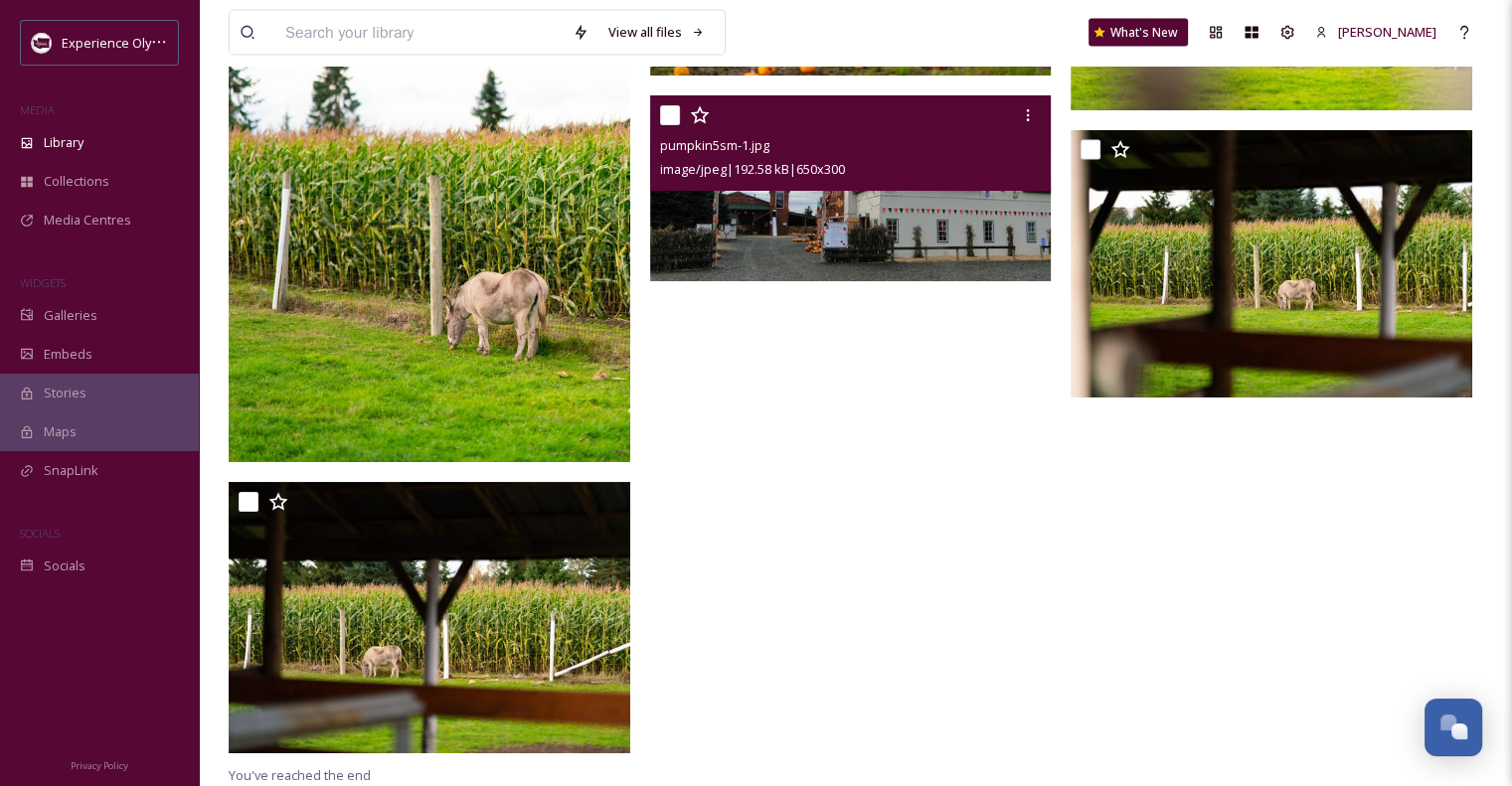 scroll, scrollTop: 11366, scrollLeft: 0, axis: vertical 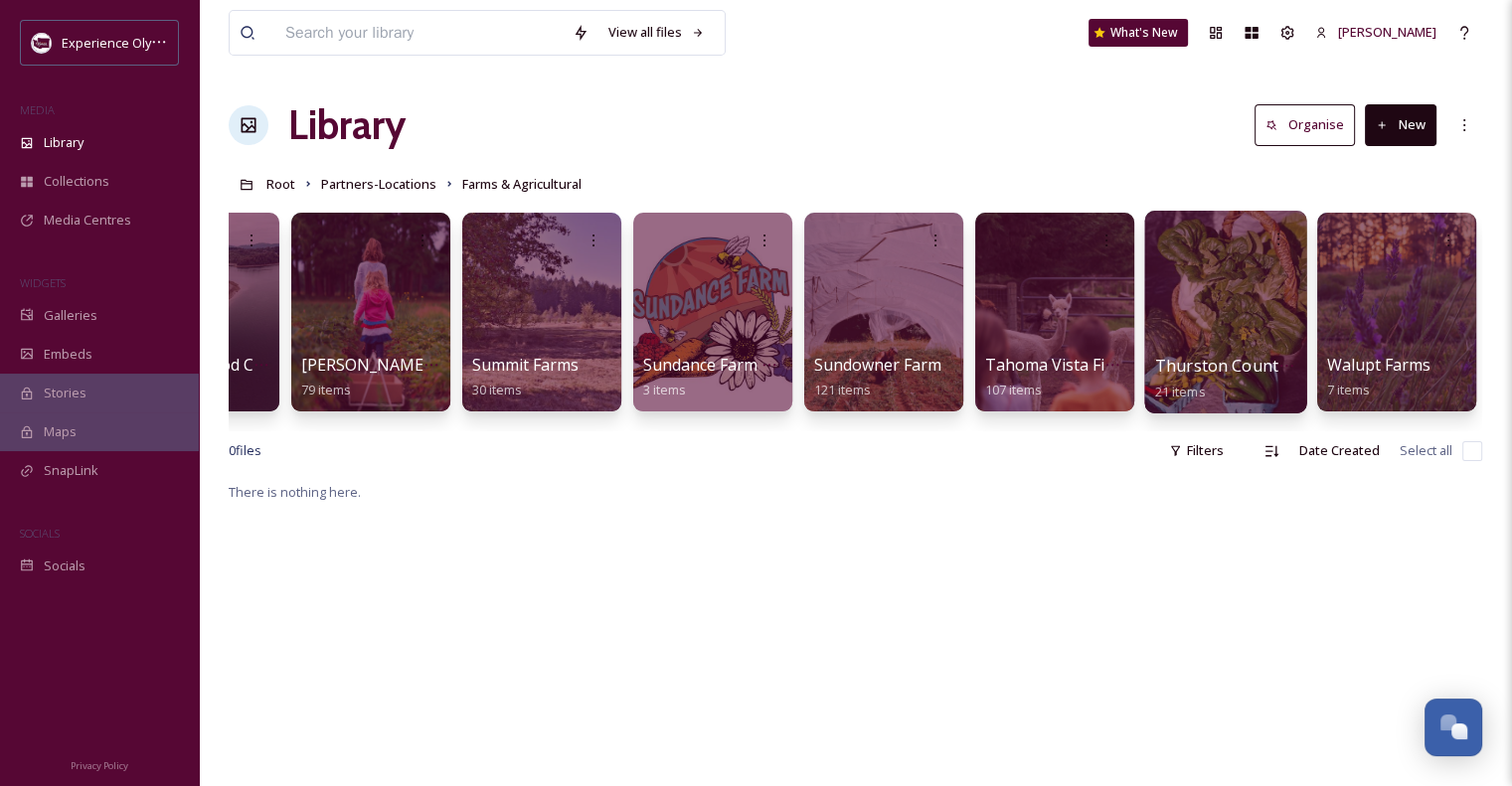 click on "Thurston County Farm Tour" at bounding box center (1263, 366) 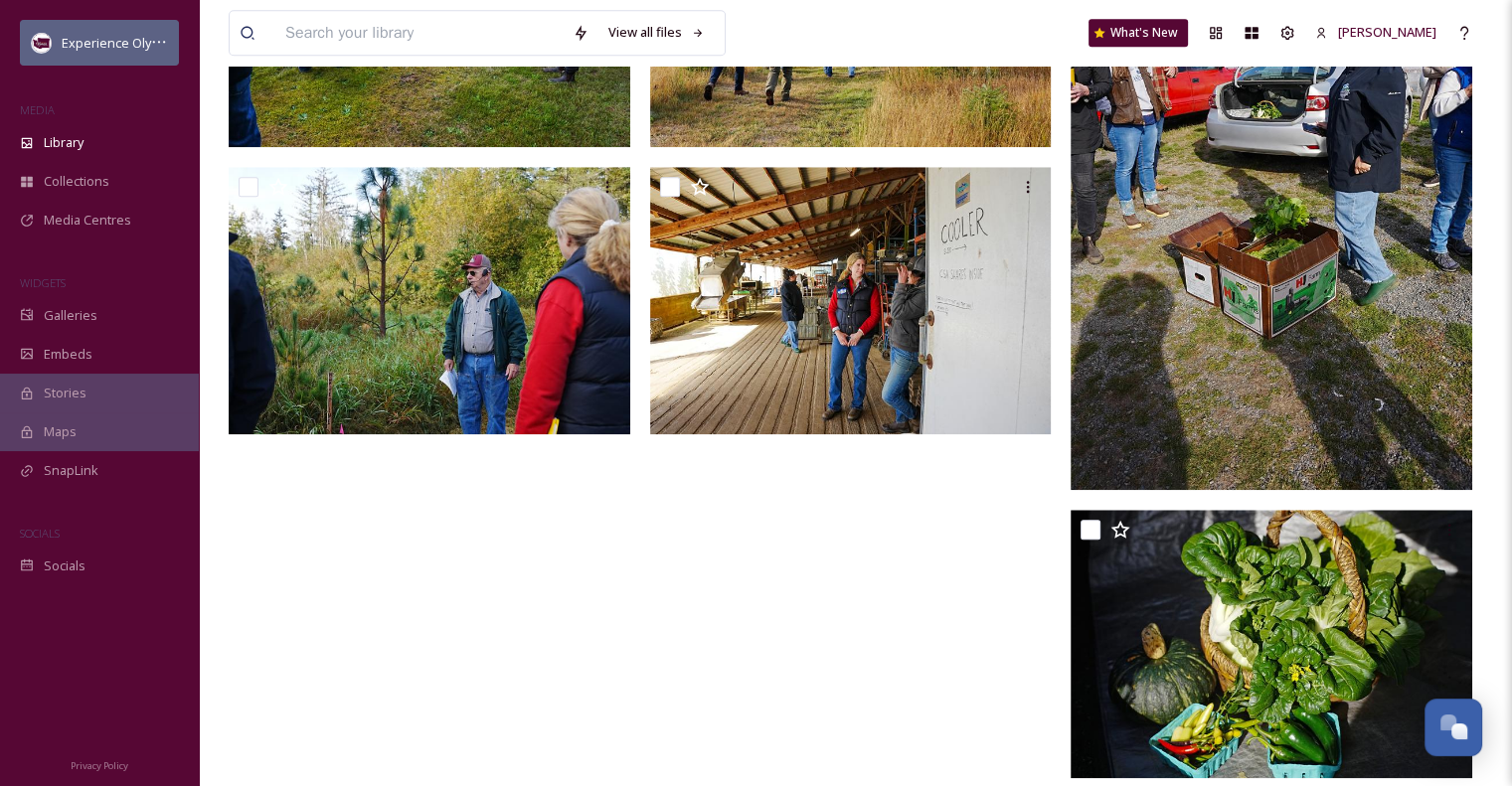 scroll, scrollTop: 1857, scrollLeft: 0, axis: vertical 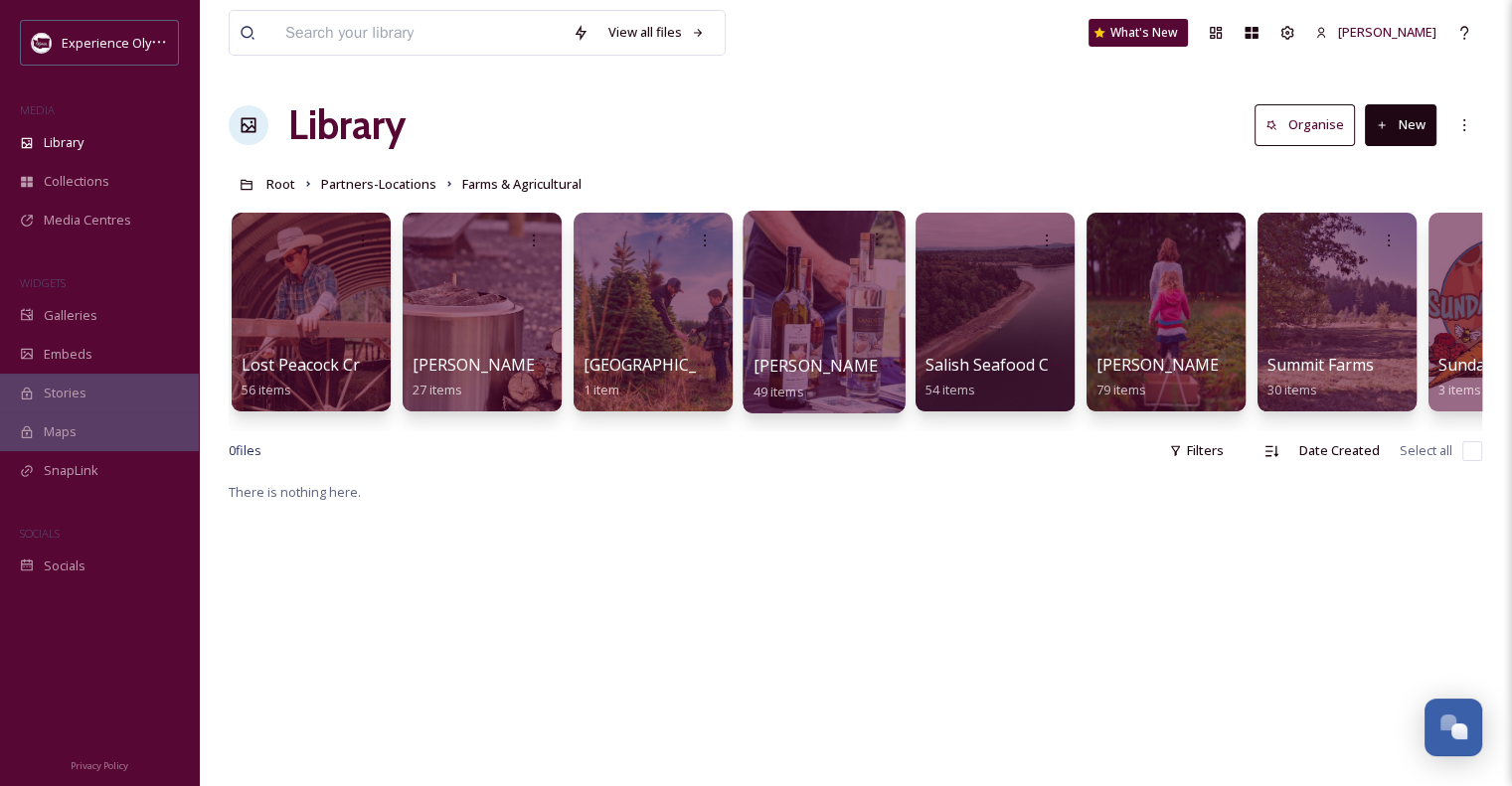 click on "[PERSON_NAME] Corn Maze LLC" at bounding box center (878, 366) 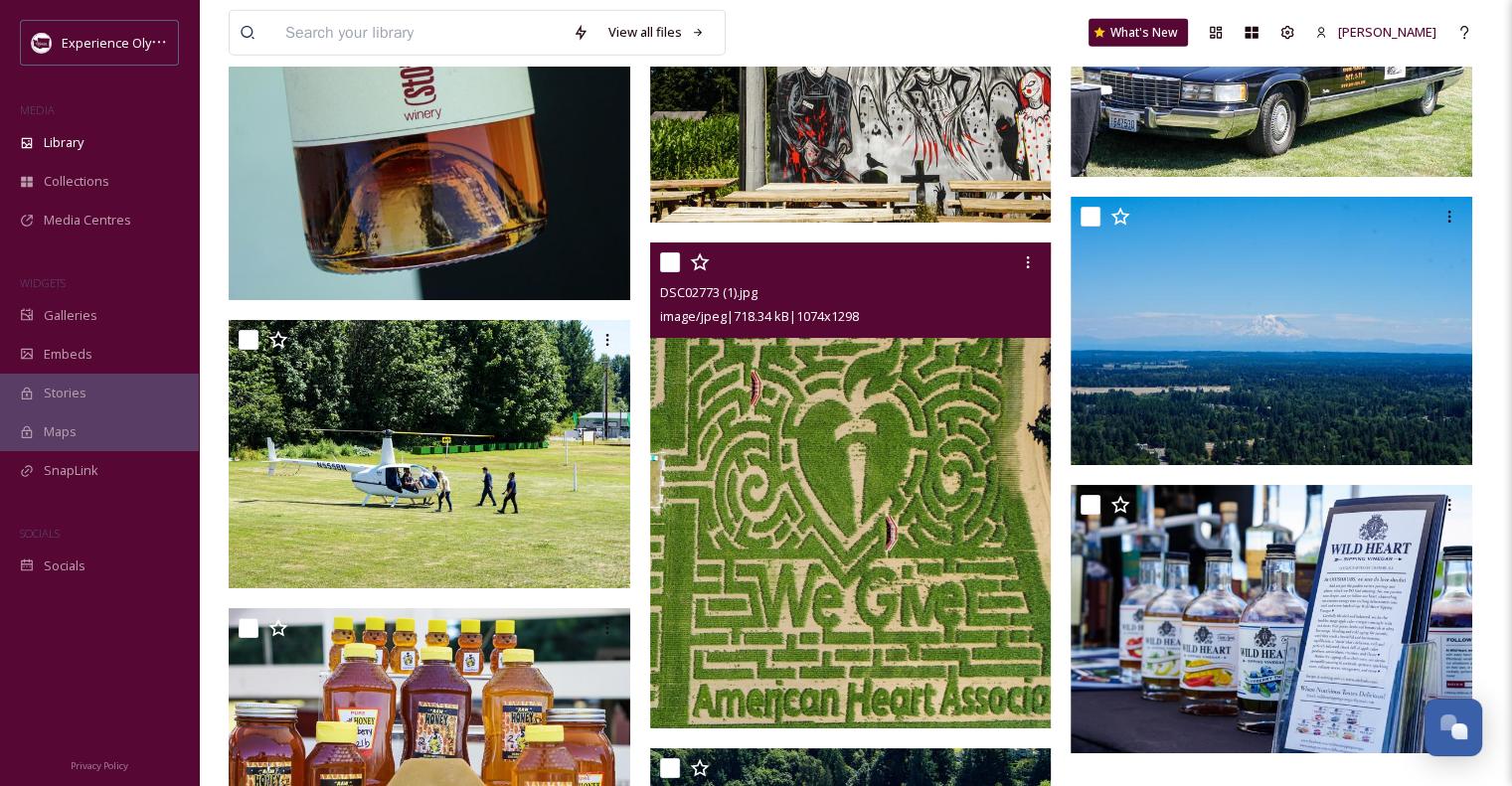 scroll, scrollTop: 4968, scrollLeft: 0, axis: vertical 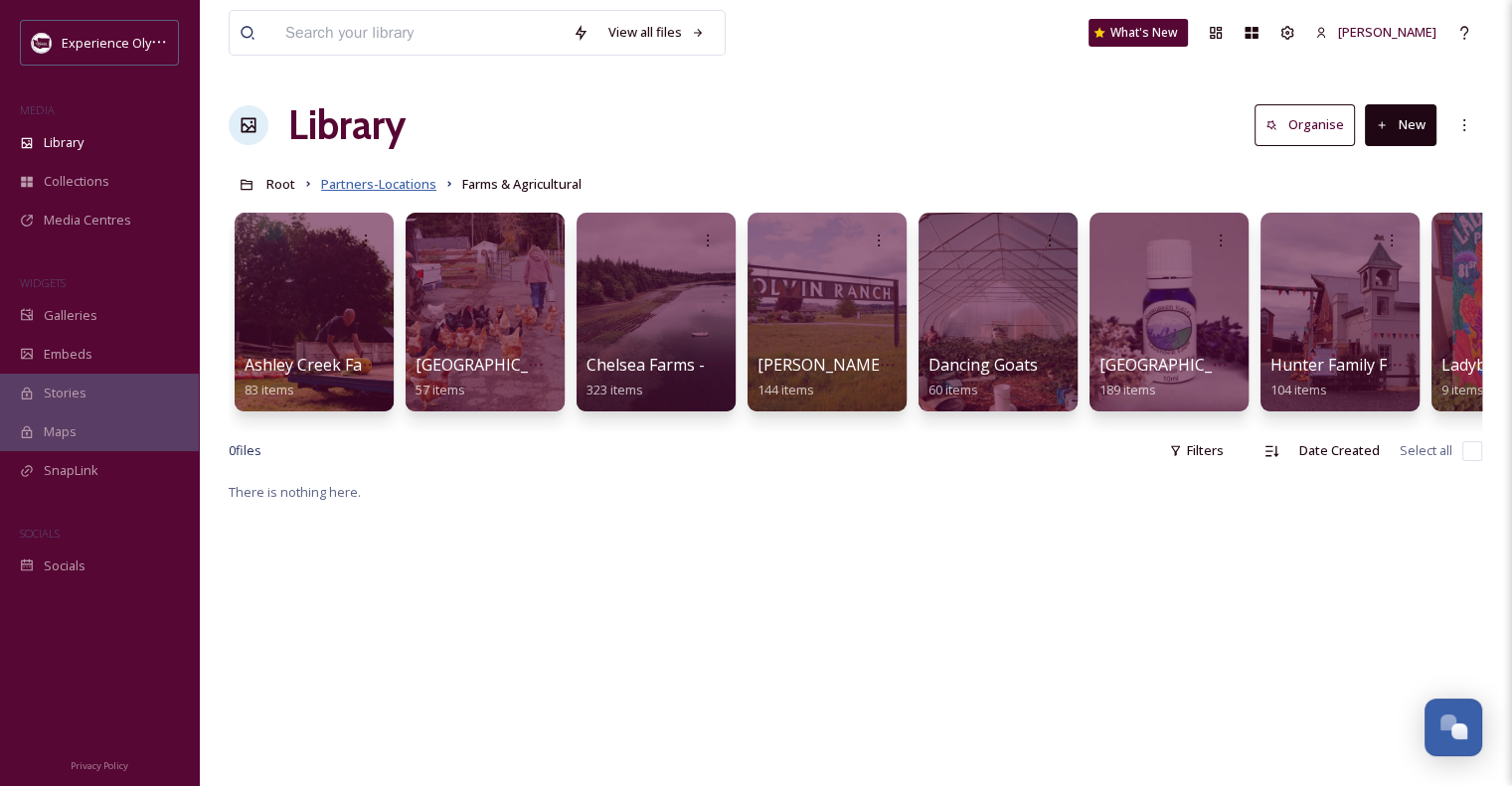 click on "Partners-Locations" at bounding box center [379, 184] 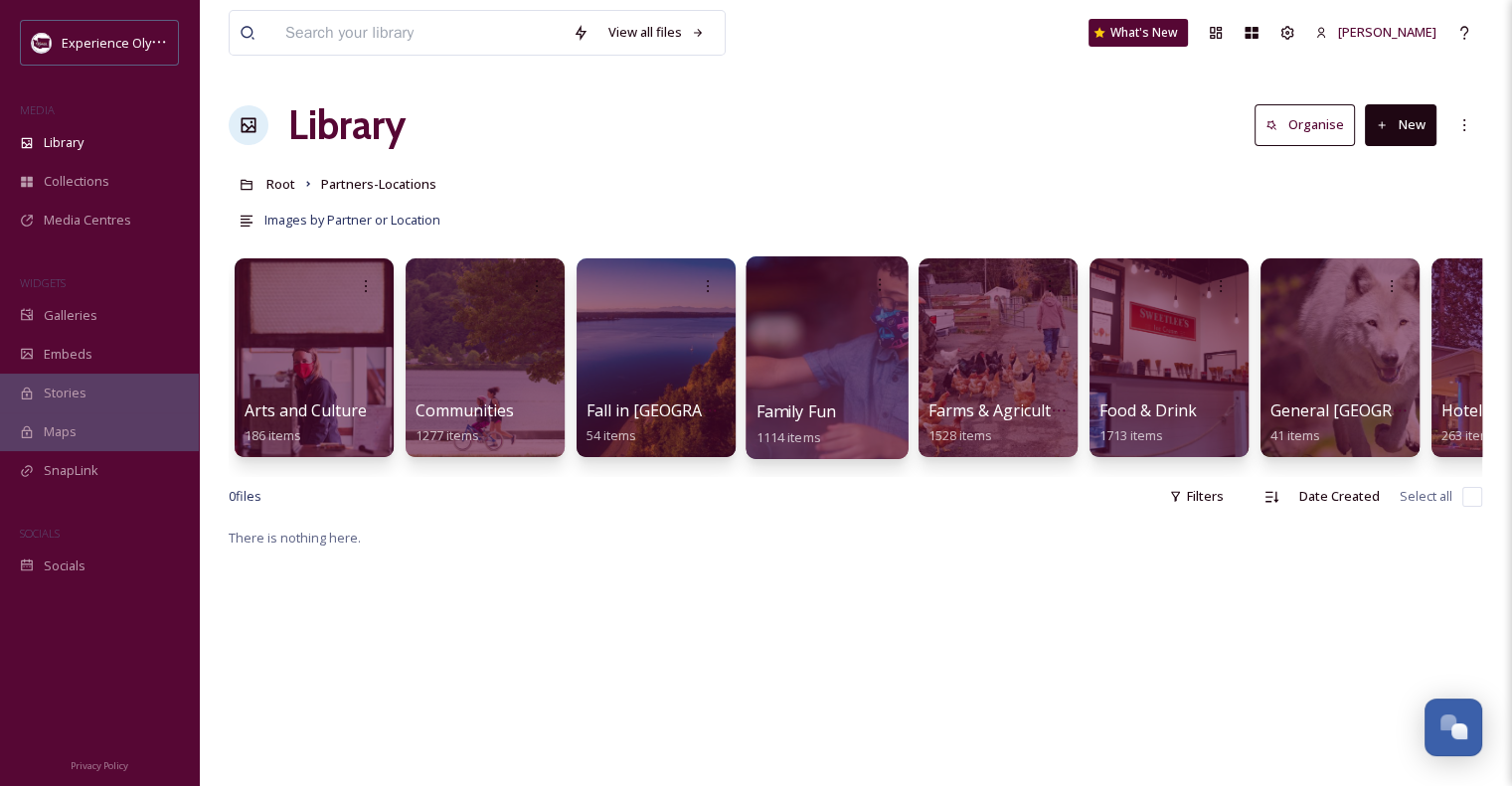 click on "Family Fun" at bounding box center (796, 411) 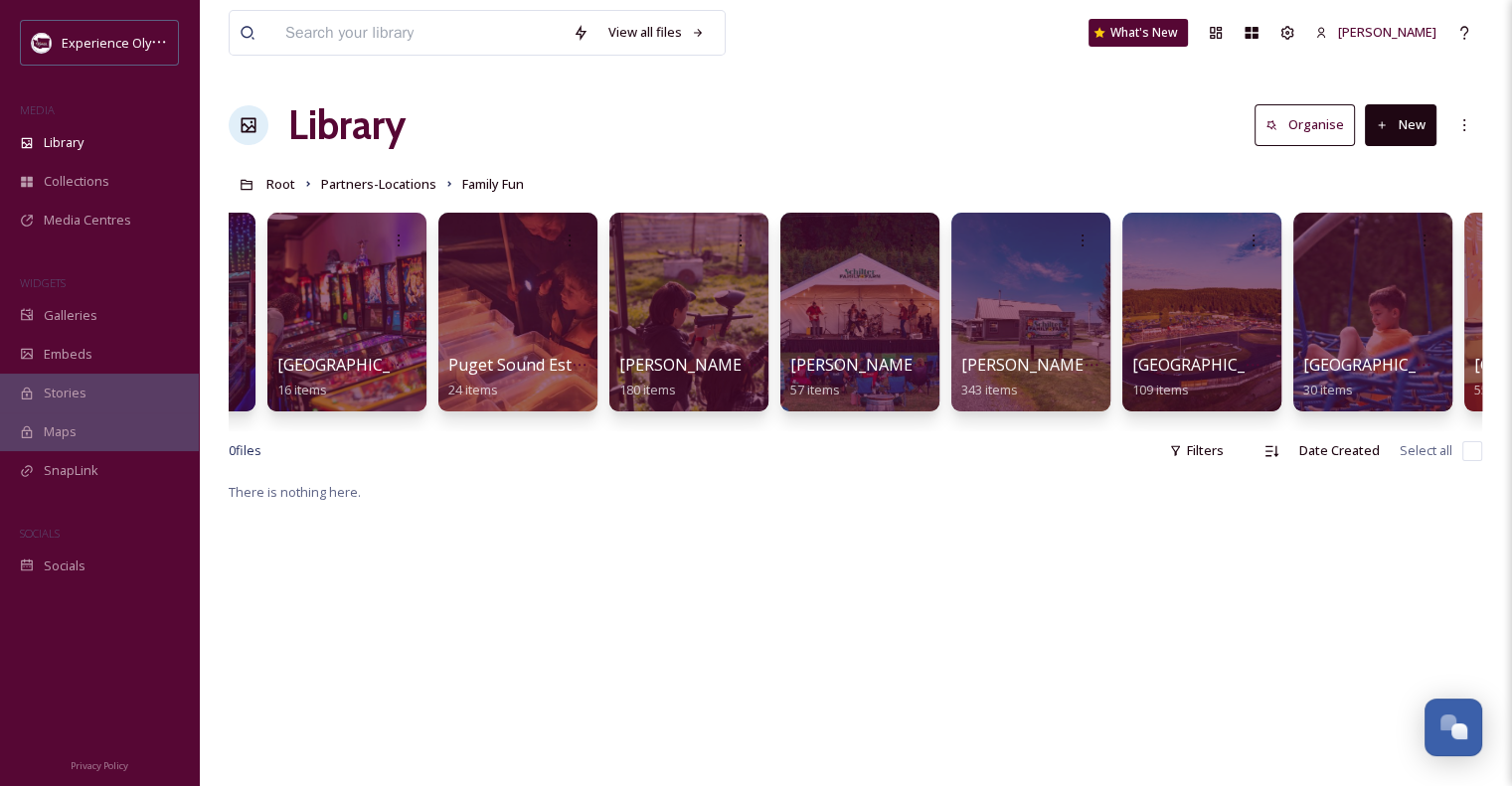 scroll, scrollTop: 0, scrollLeft: 652, axis: horizontal 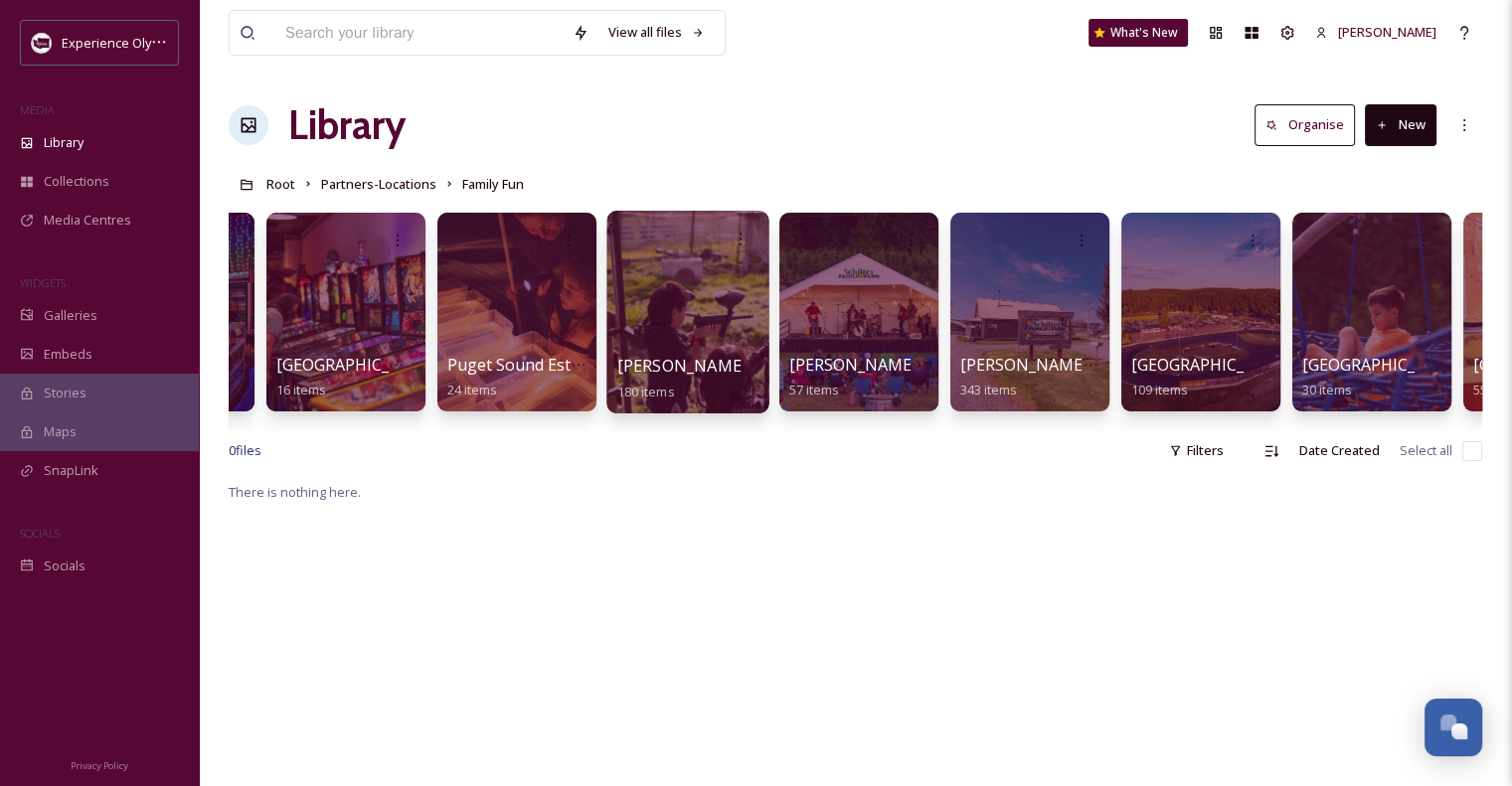 click on "[PERSON_NAME] Family Farm" at bounding box center (729, 366) 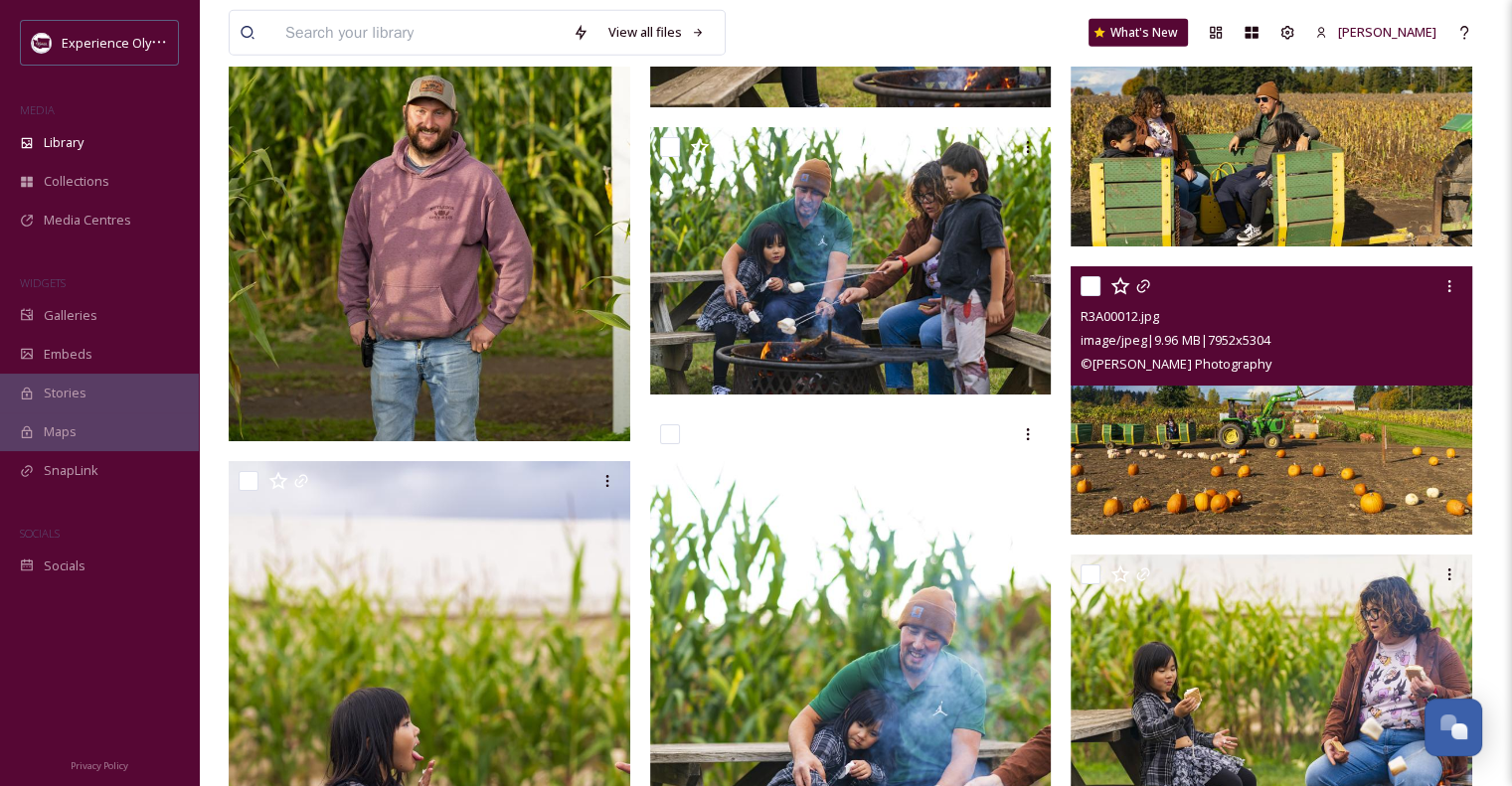 scroll, scrollTop: 13415, scrollLeft: 0, axis: vertical 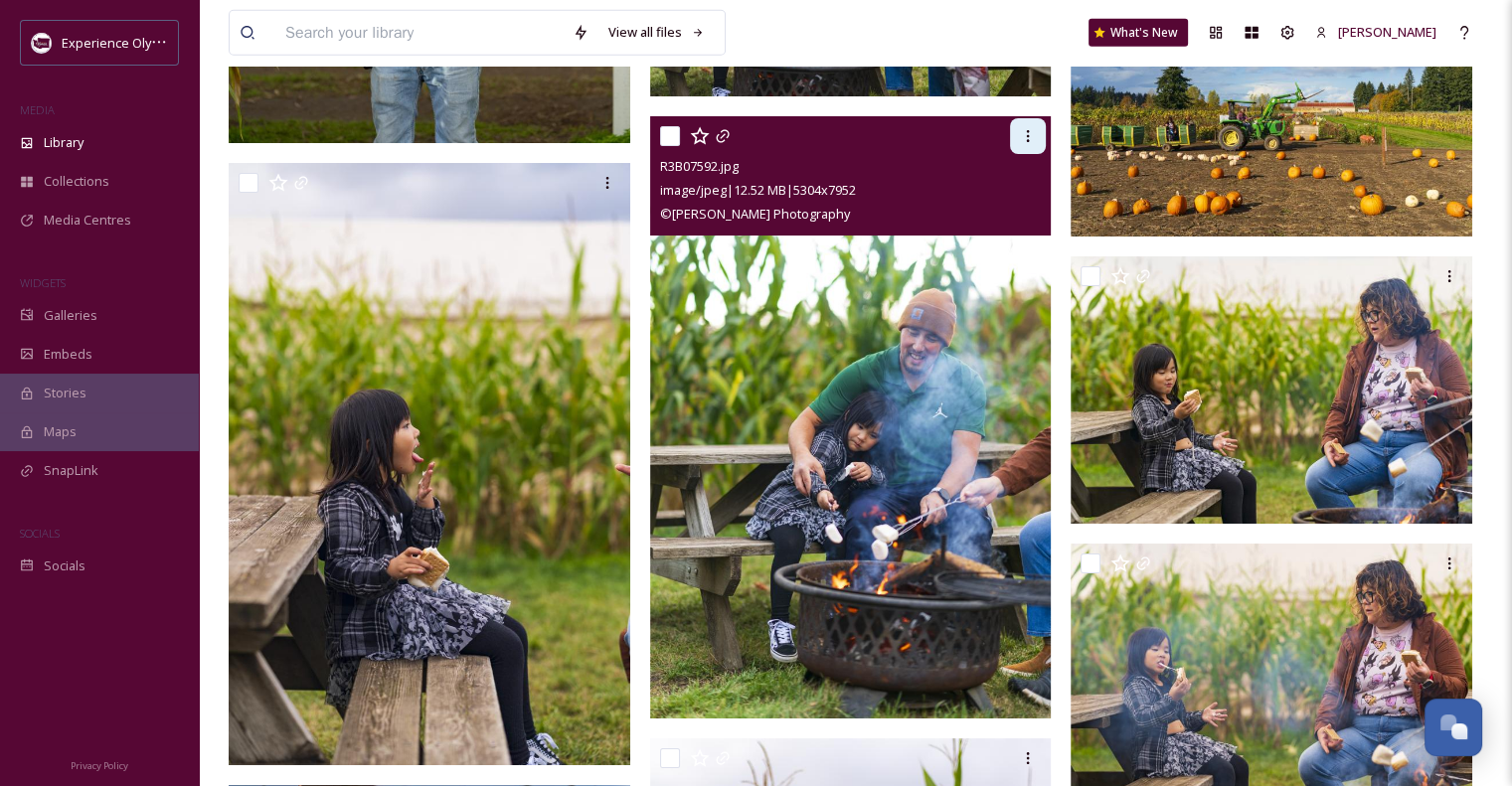 click 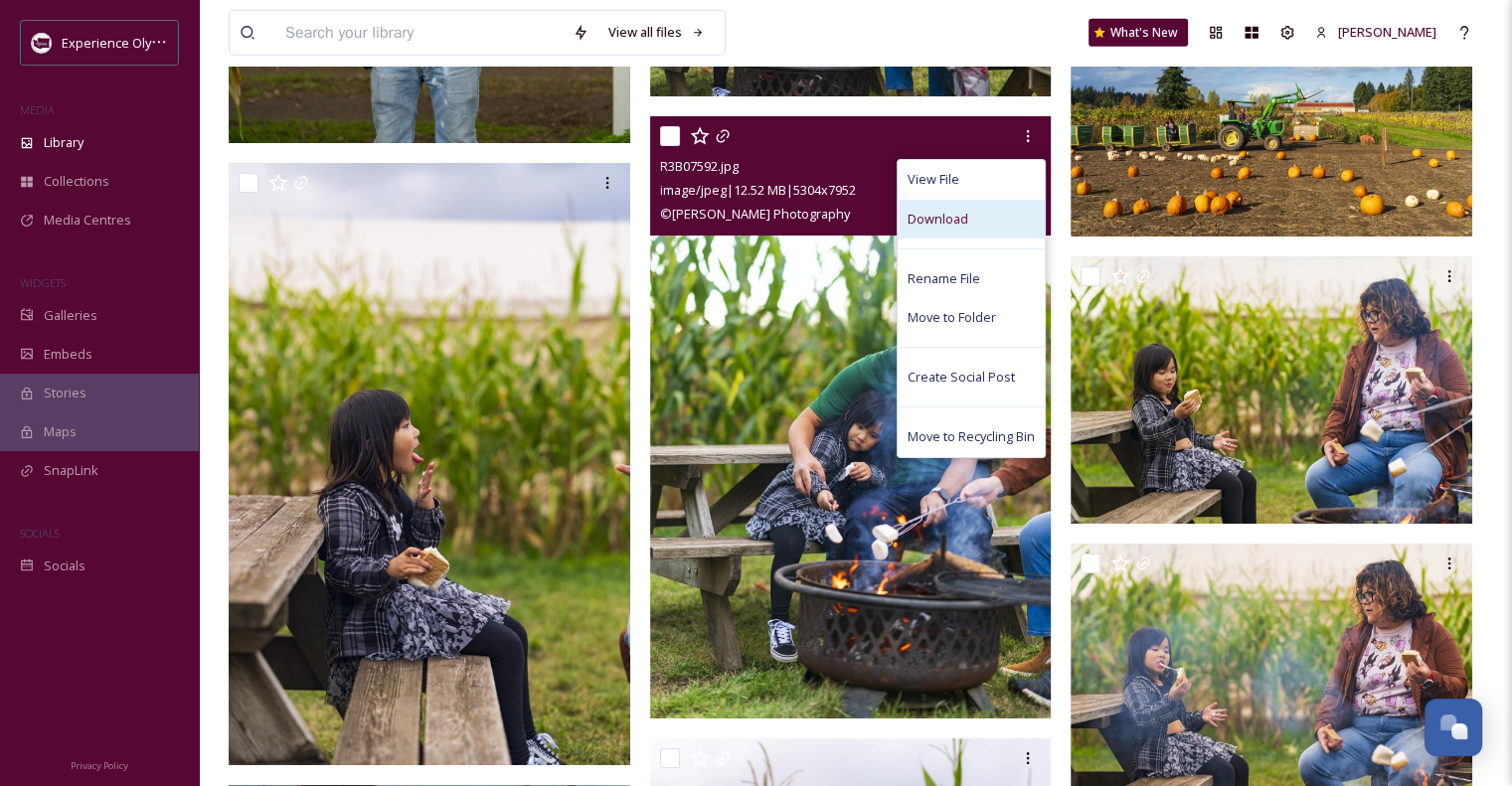 click on "Download" at bounding box center [971, 219] 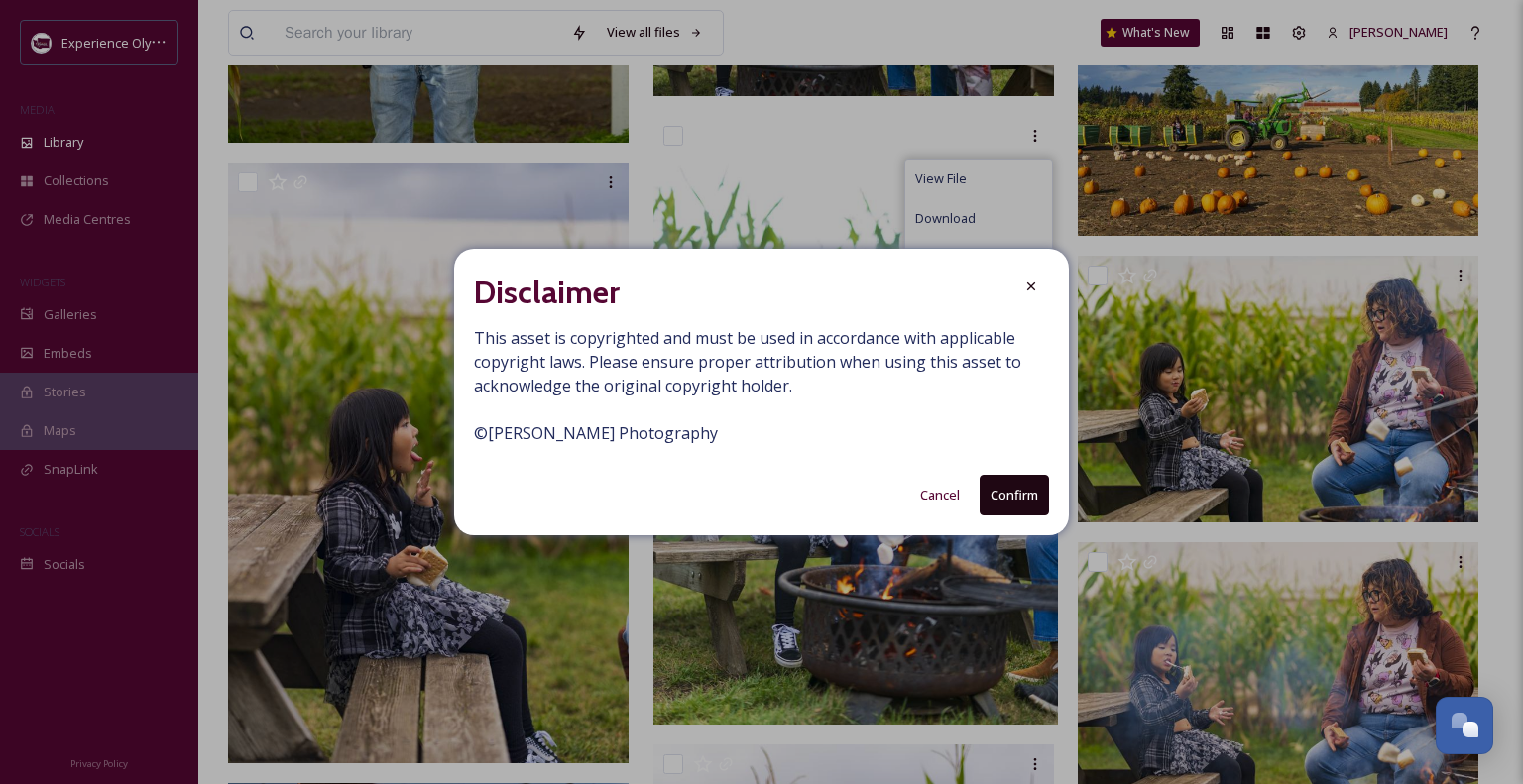 click on "Confirm" at bounding box center [1014, 495] 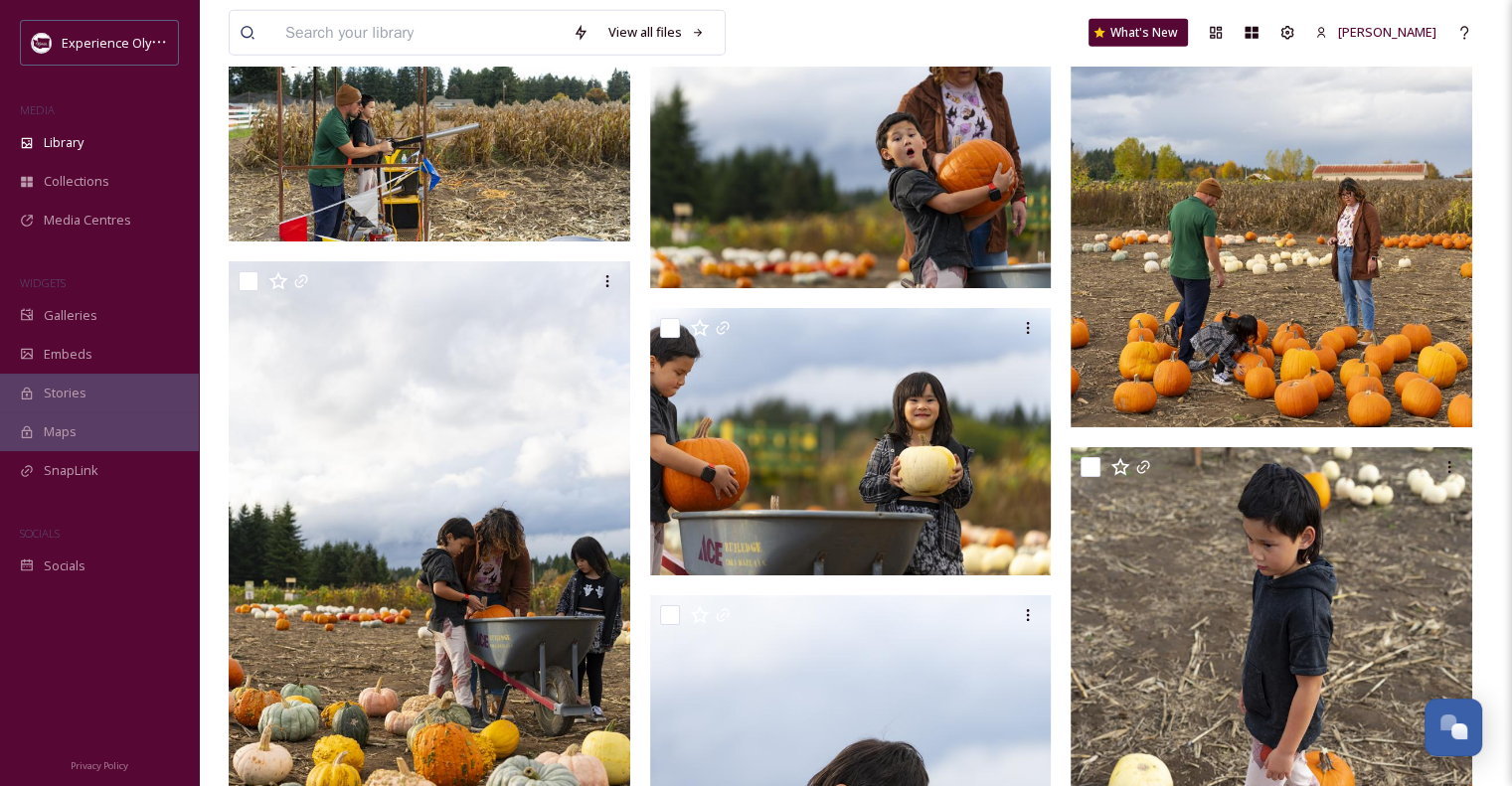 scroll, scrollTop: 21066, scrollLeft: 0, axis: vertical 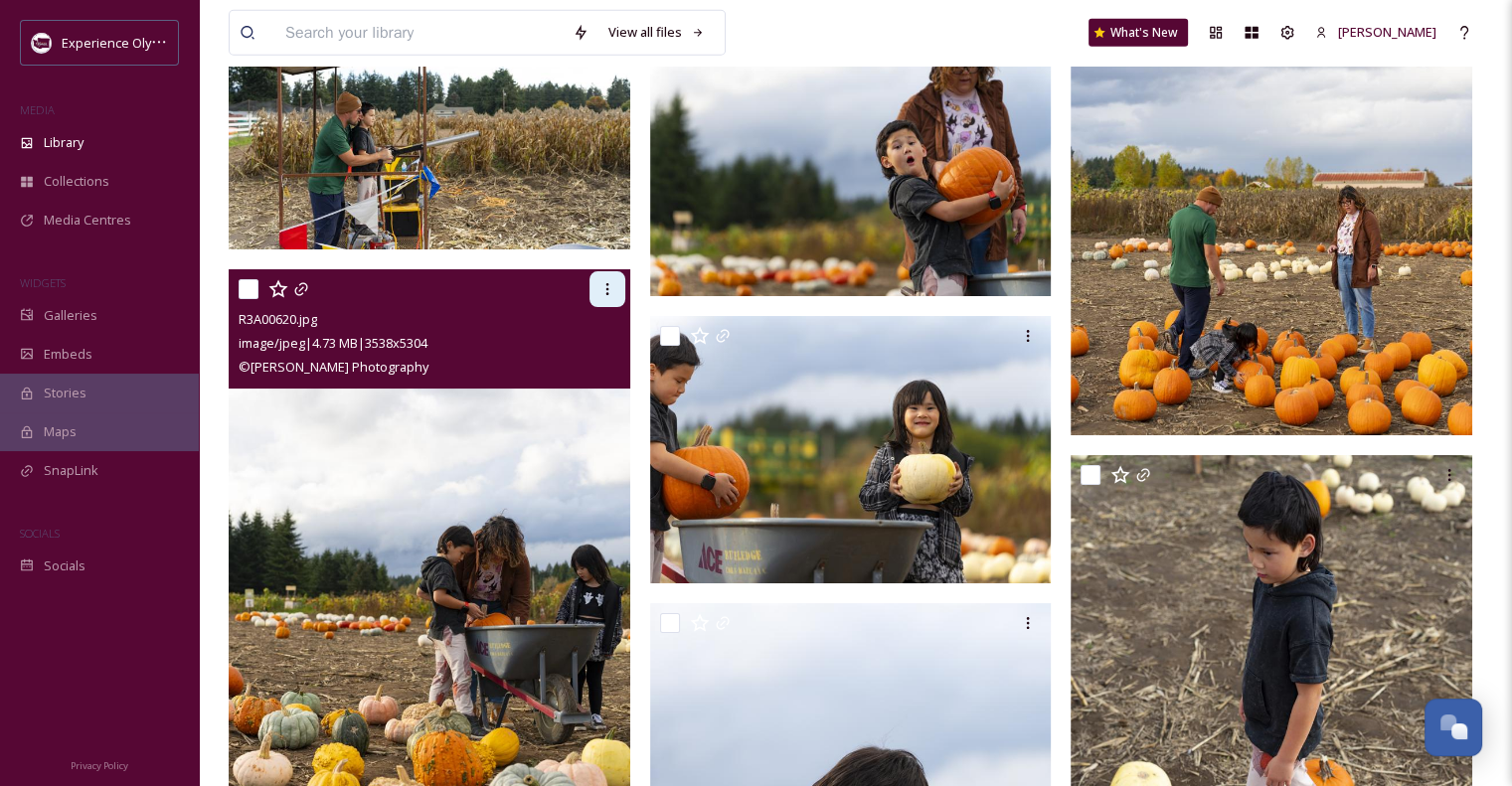 click 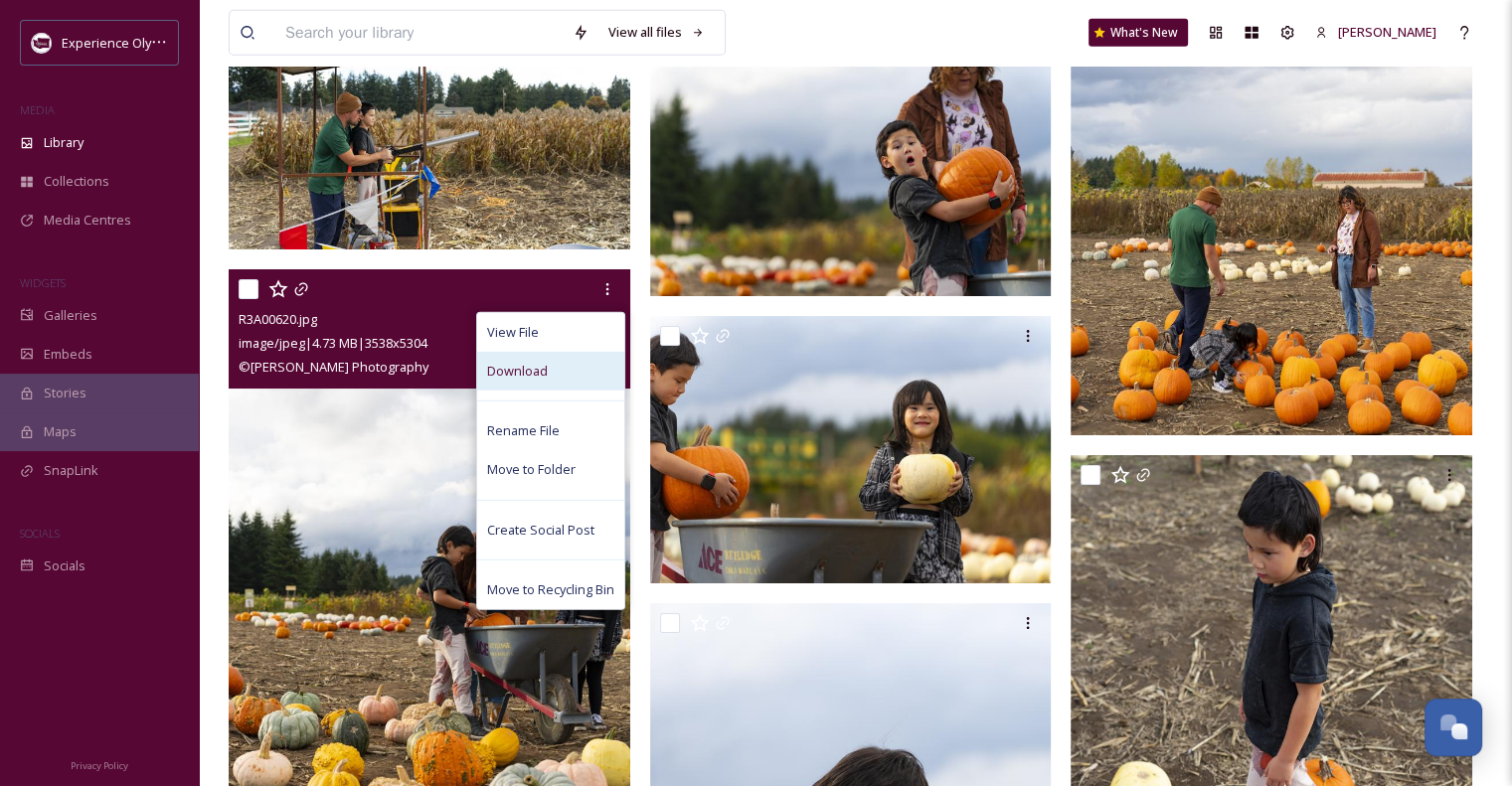 click on "Download" at bounding box center [551, 371] 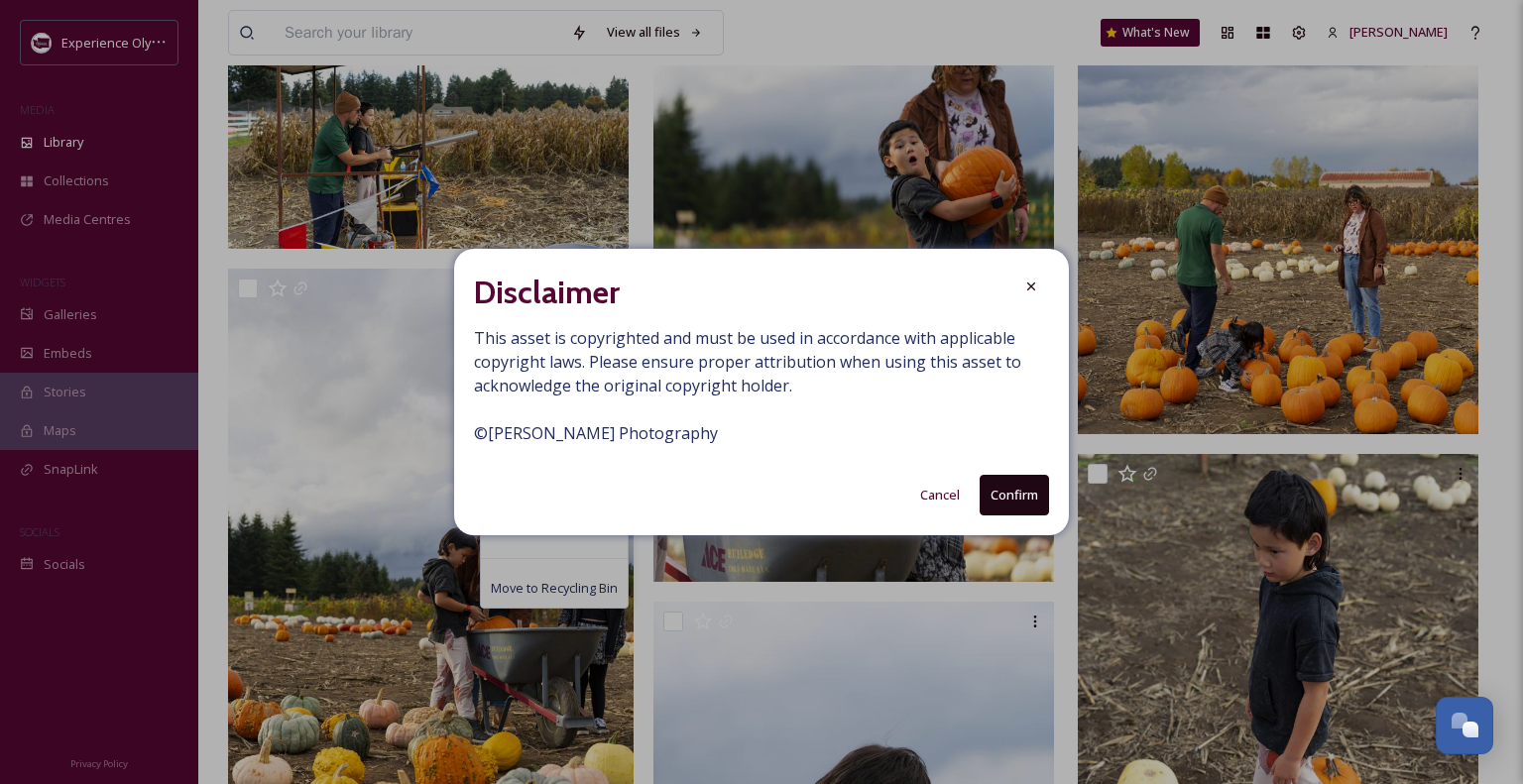 click on "Confirm" at bounding box center (1014, 495) 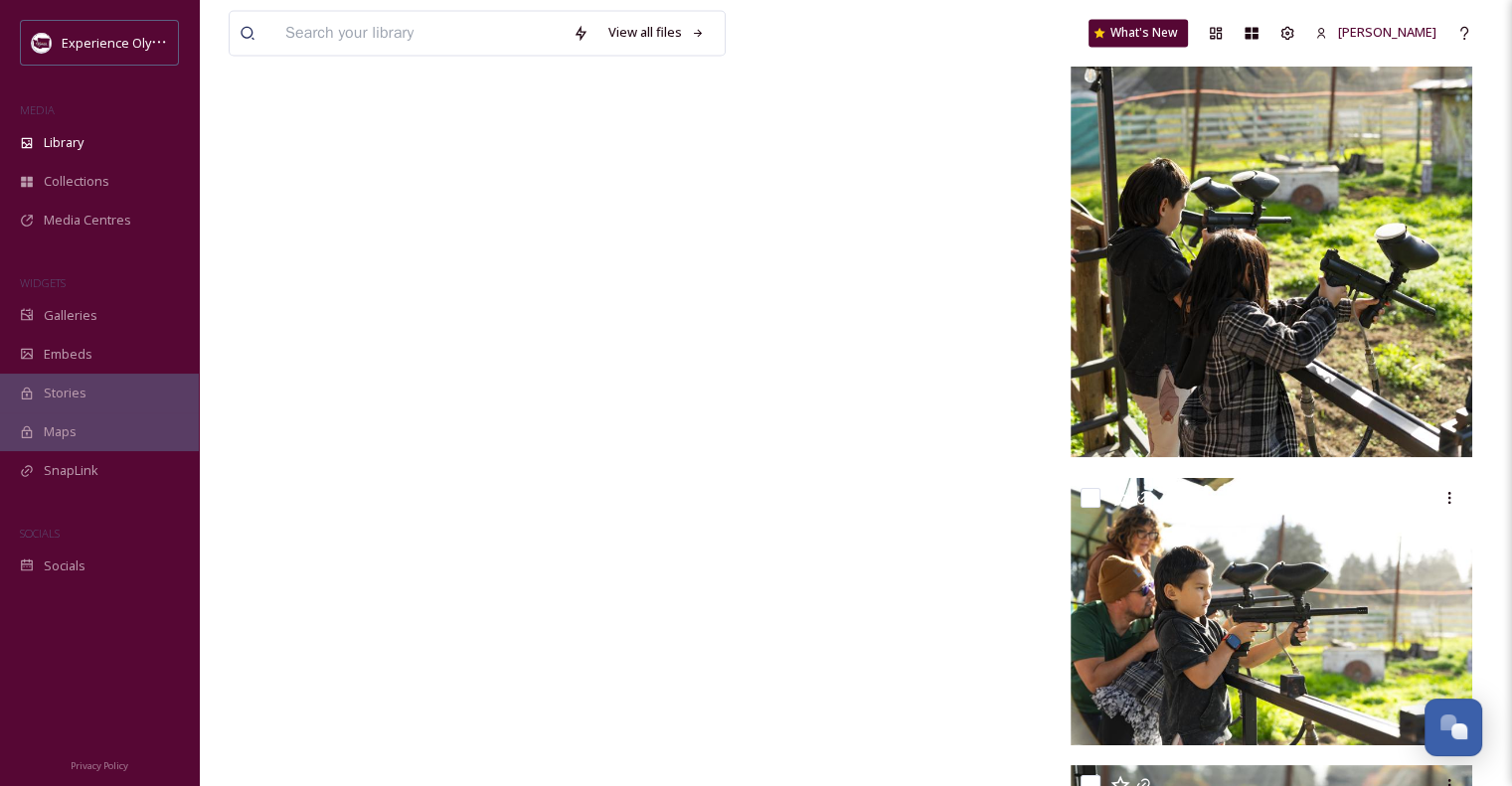 scroll, scrollTop: 25836, scrollLeft: 0, axis: vertical 